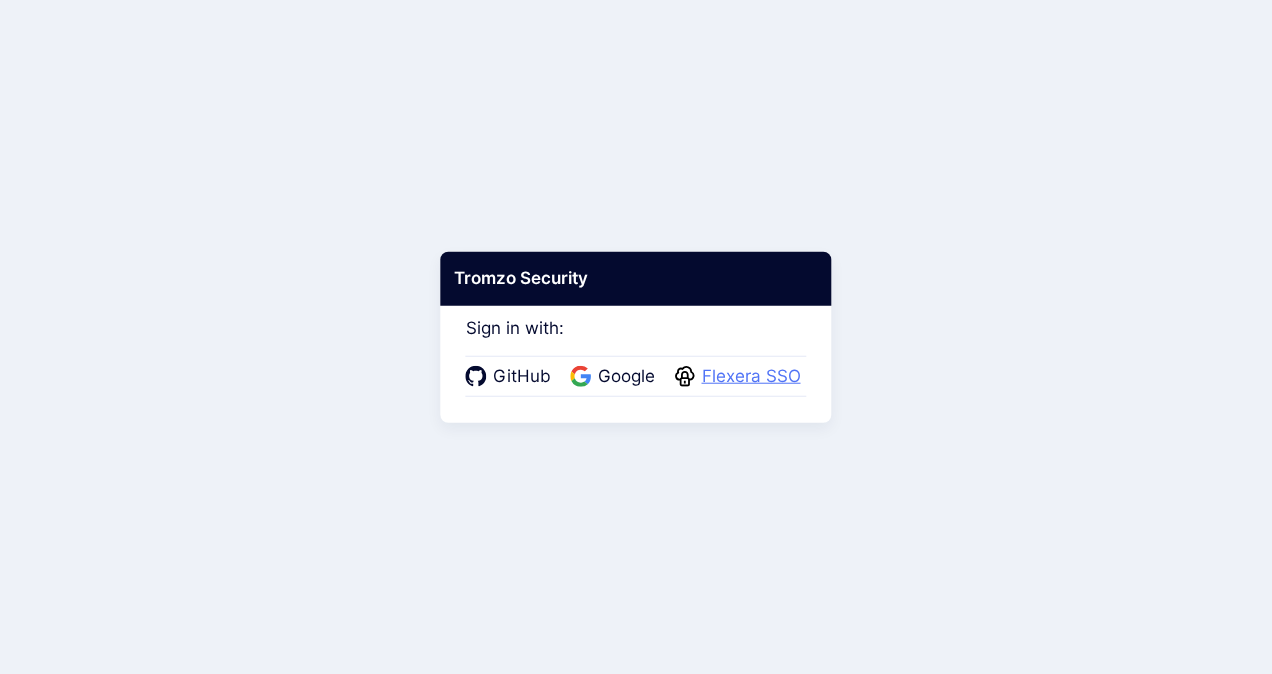 scroll, scrollTop: 0, scrollLeft: 0, axis: both 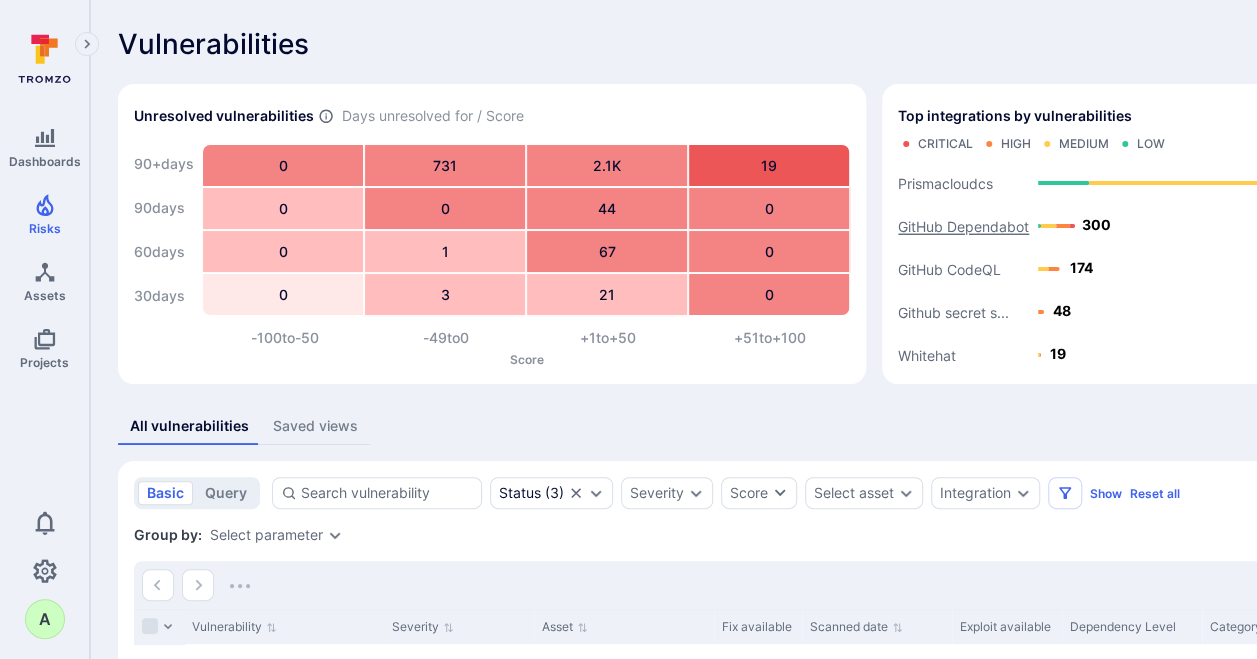 click on "GitHub Dependabot" 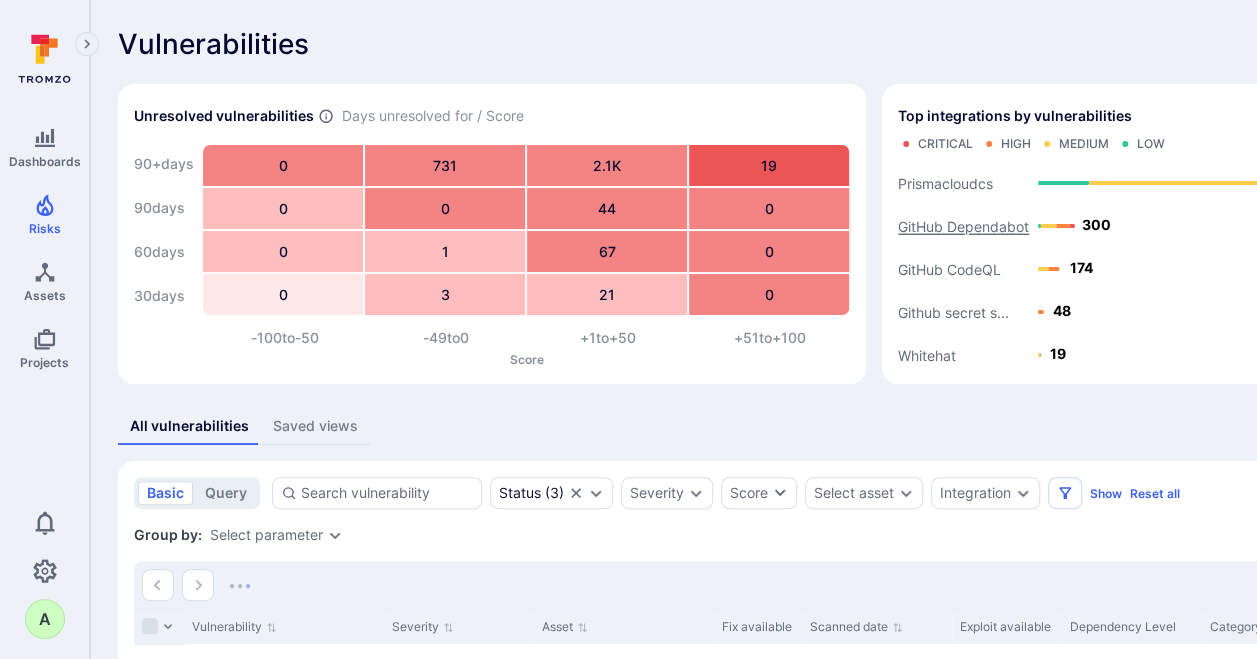 click on "GitHub Dependabot" 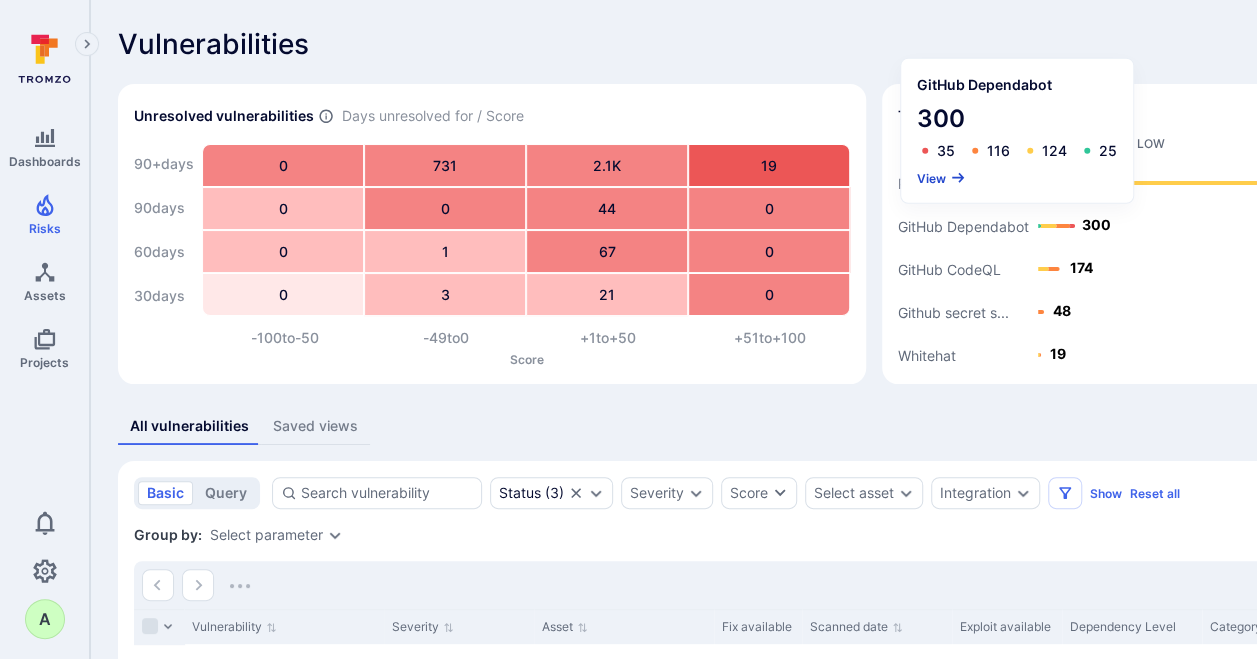 click on "View" at bounding box center (941, 177) 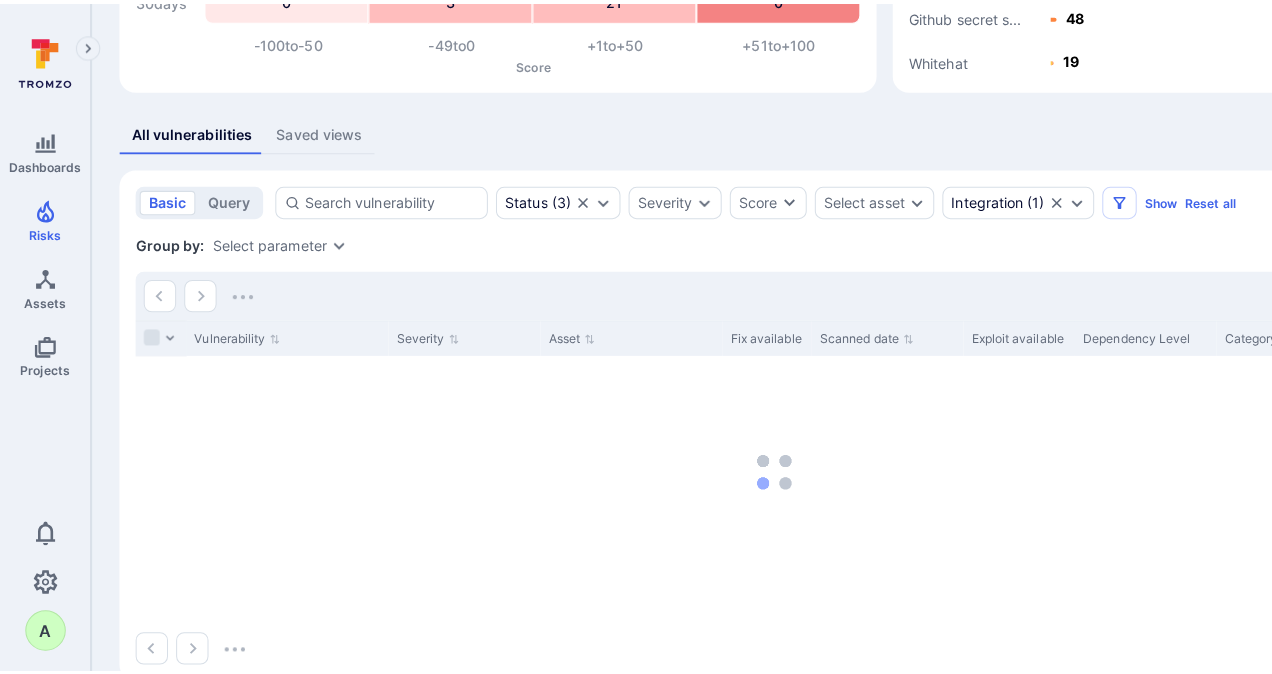 scroll, scrollTop: 300, scrollLeft: 0, axis: vertical 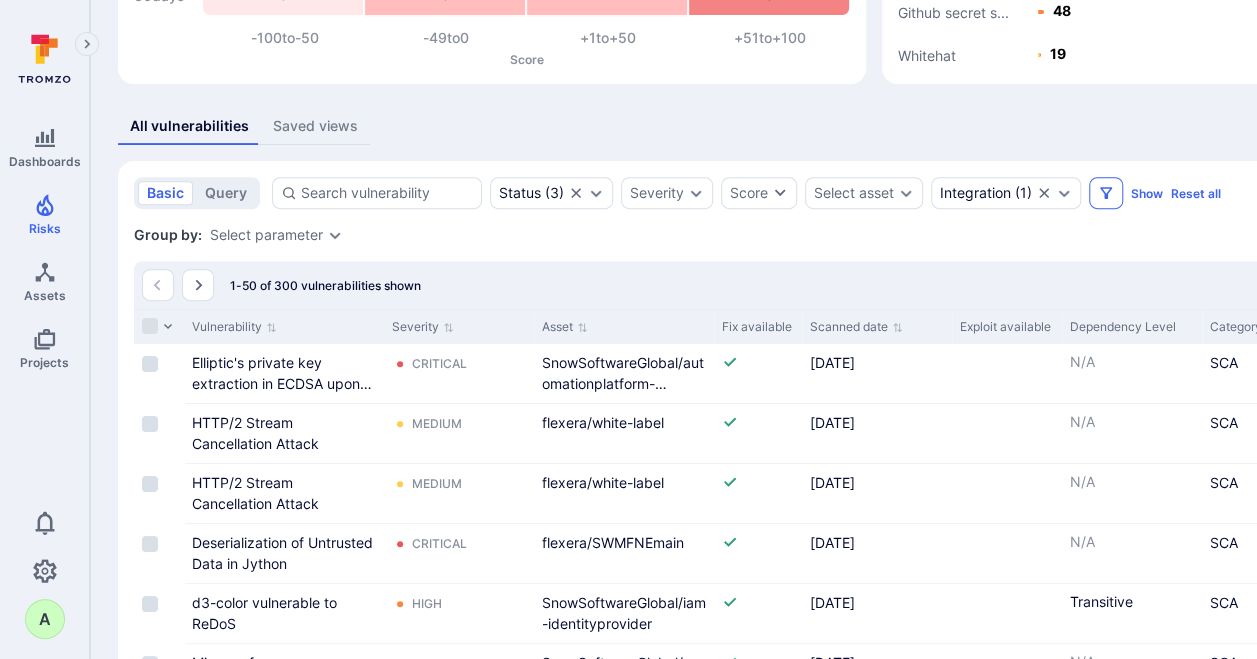 click 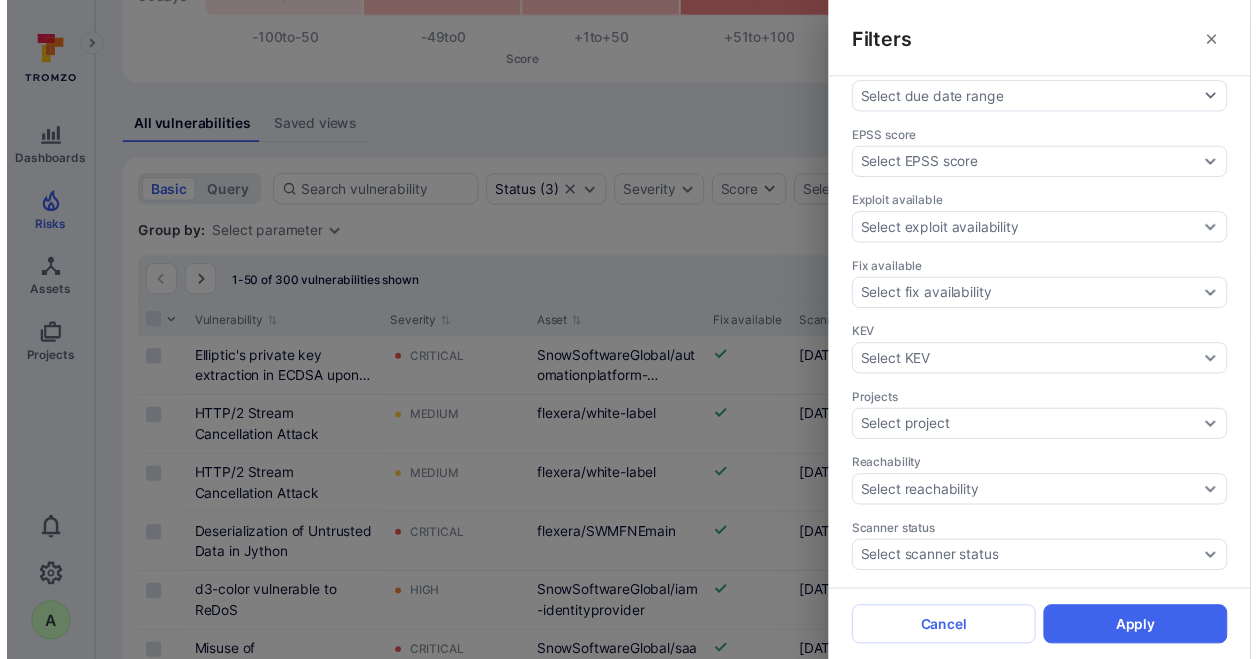 scroll, scrollTop: 600, scrollLeft: 0, axis: vertical 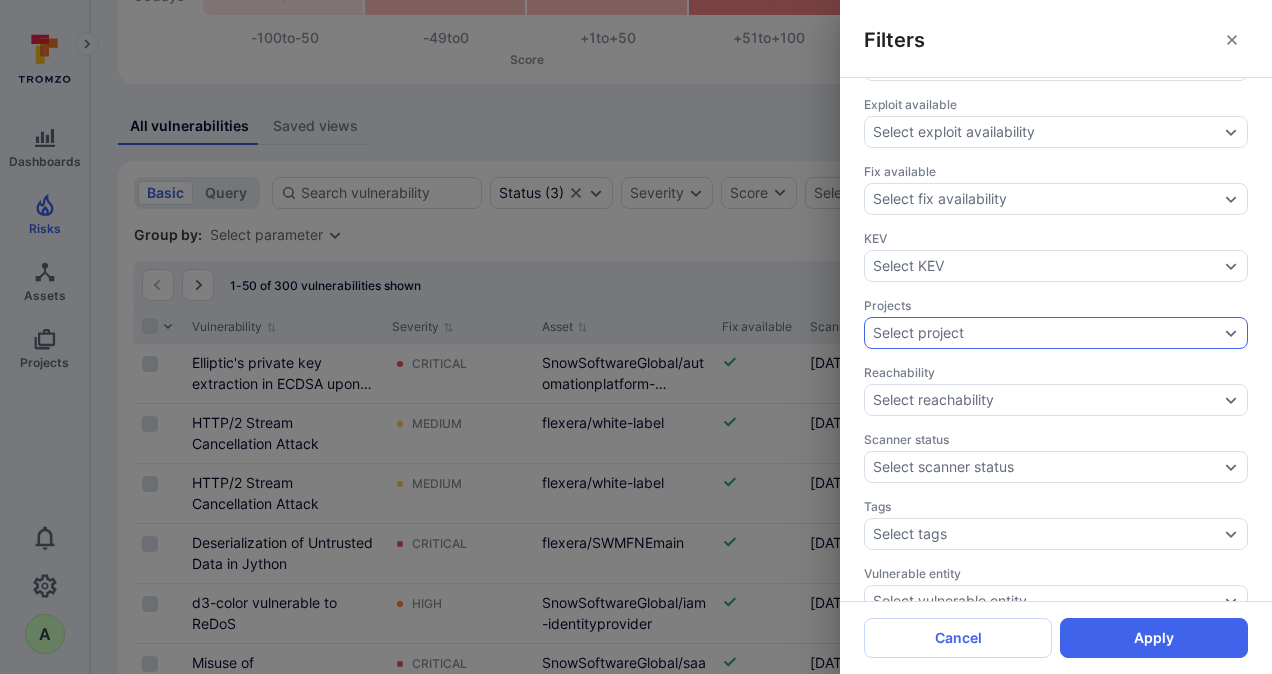 click on "Select project" at bounding box center (1046, 333) 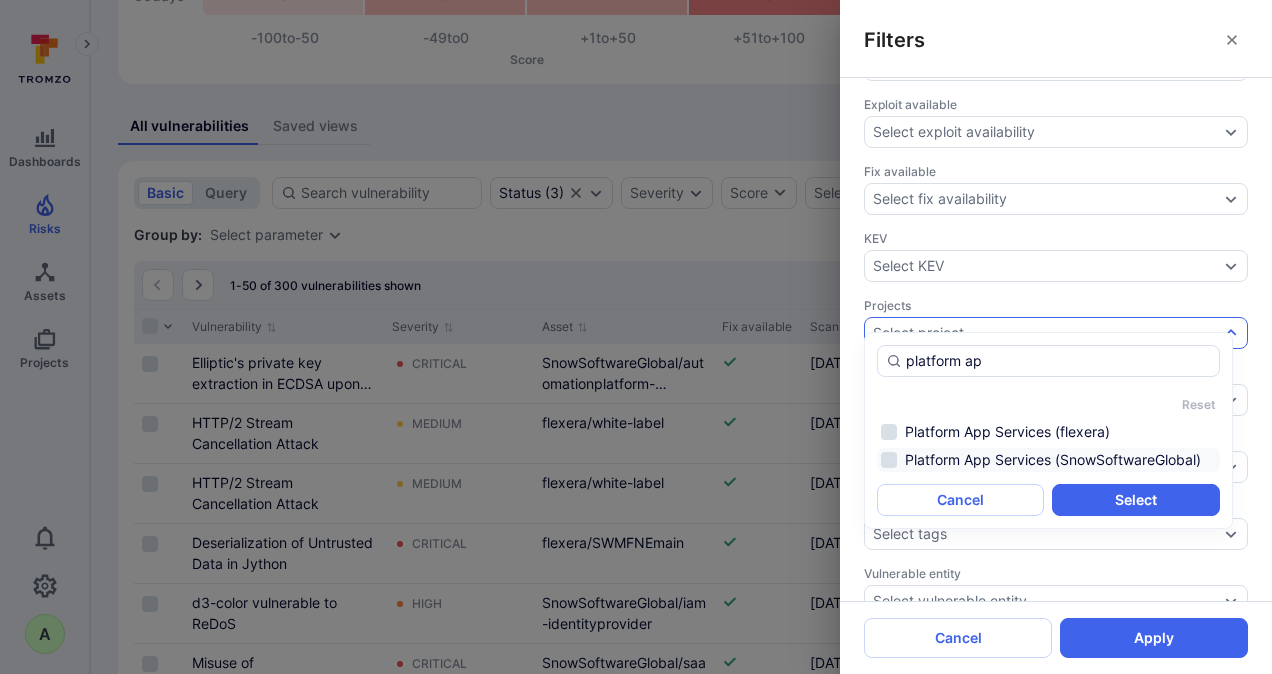 drag, startPoint x: 1004, startPoint y: 430, endPoint x: 1002, endPoint y: 454, distance: 24.083189 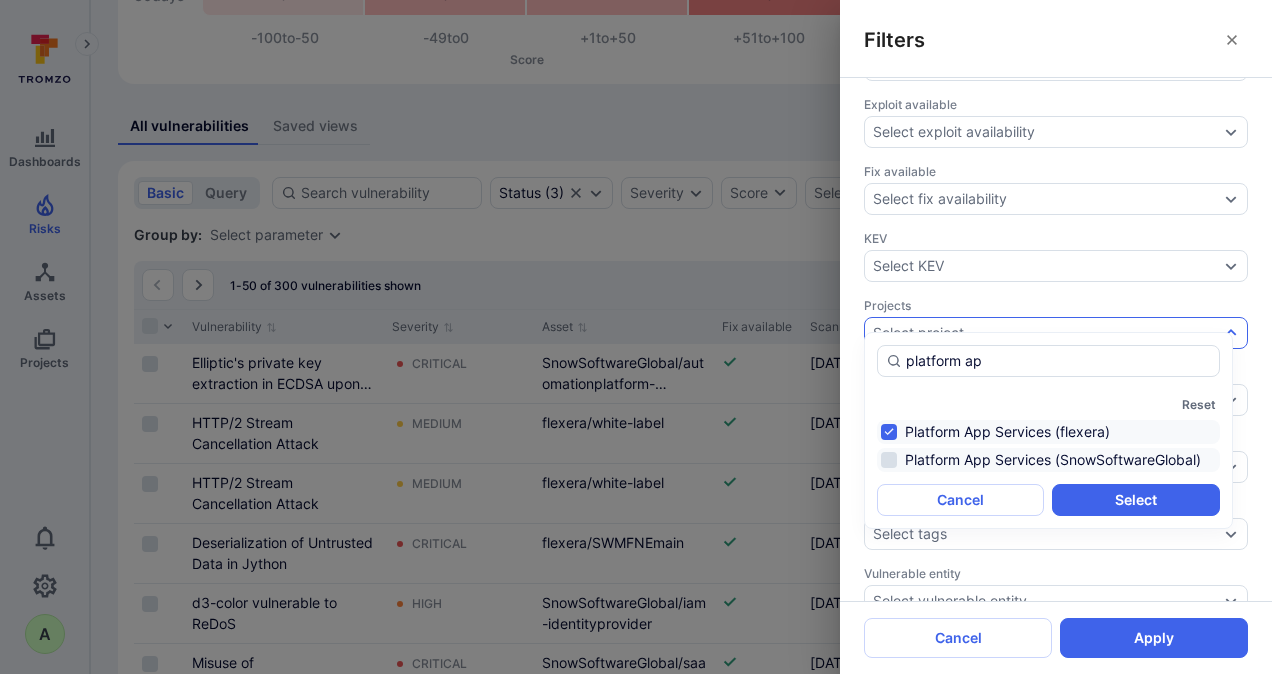click on "Platform App Services (SnowSoftwareGlobal)" at bounding box center [1048, 460] 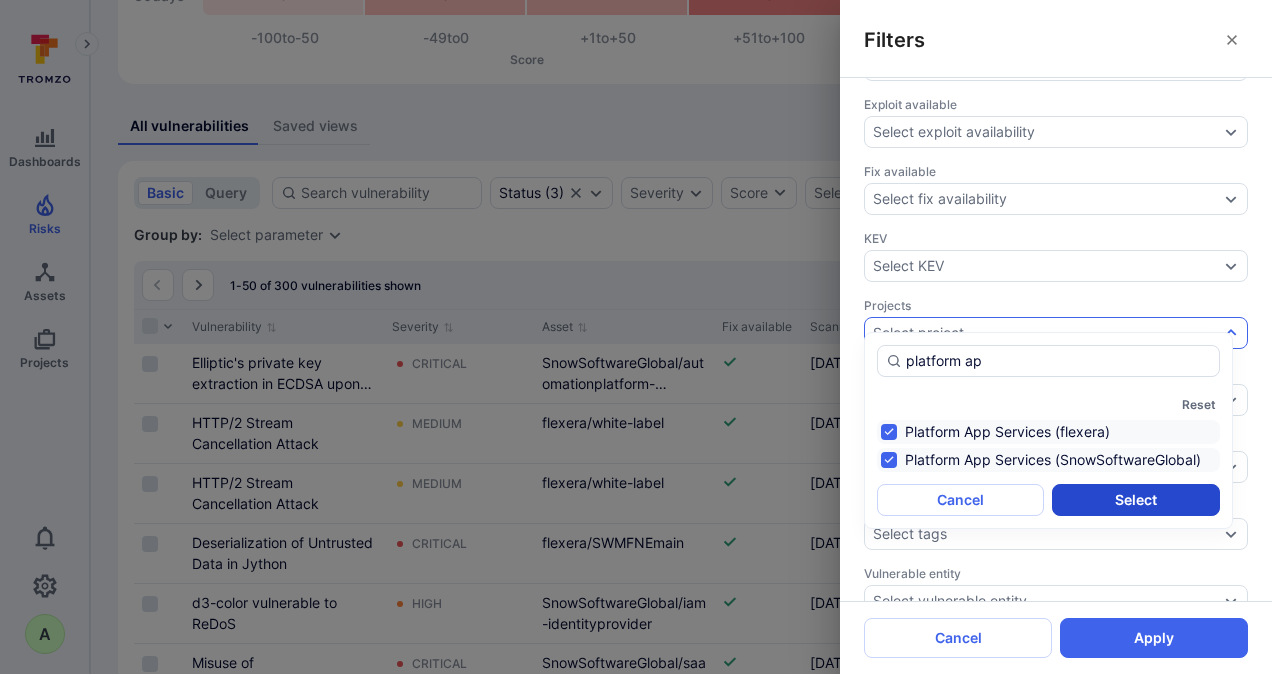 type on "platform ap" 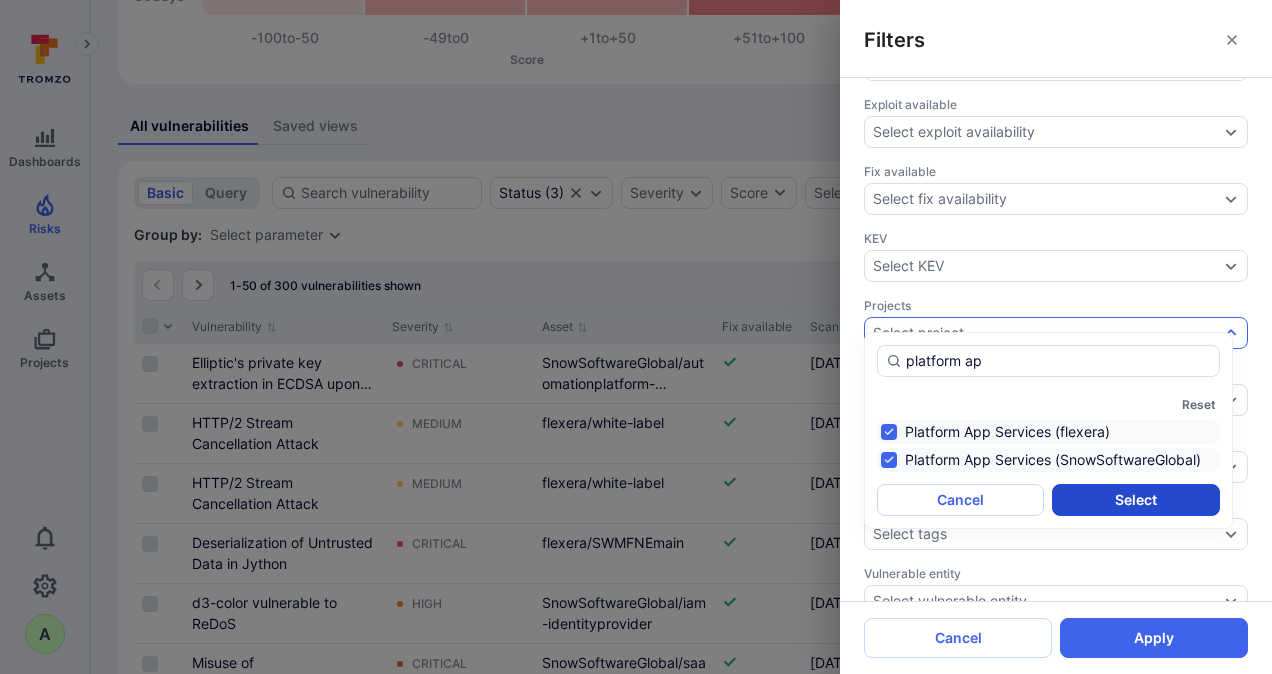 click on "Select" at bounding box center (1135, 500) 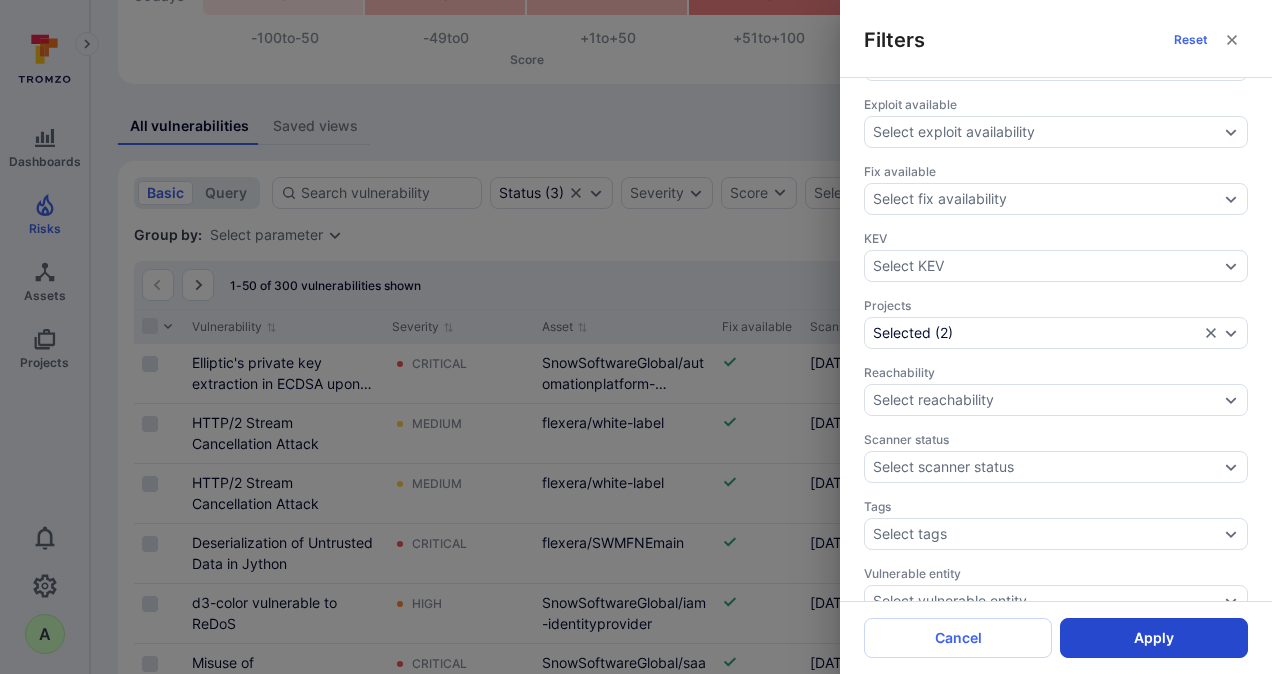 click on "Apply" at bounding box center (1154, 638) 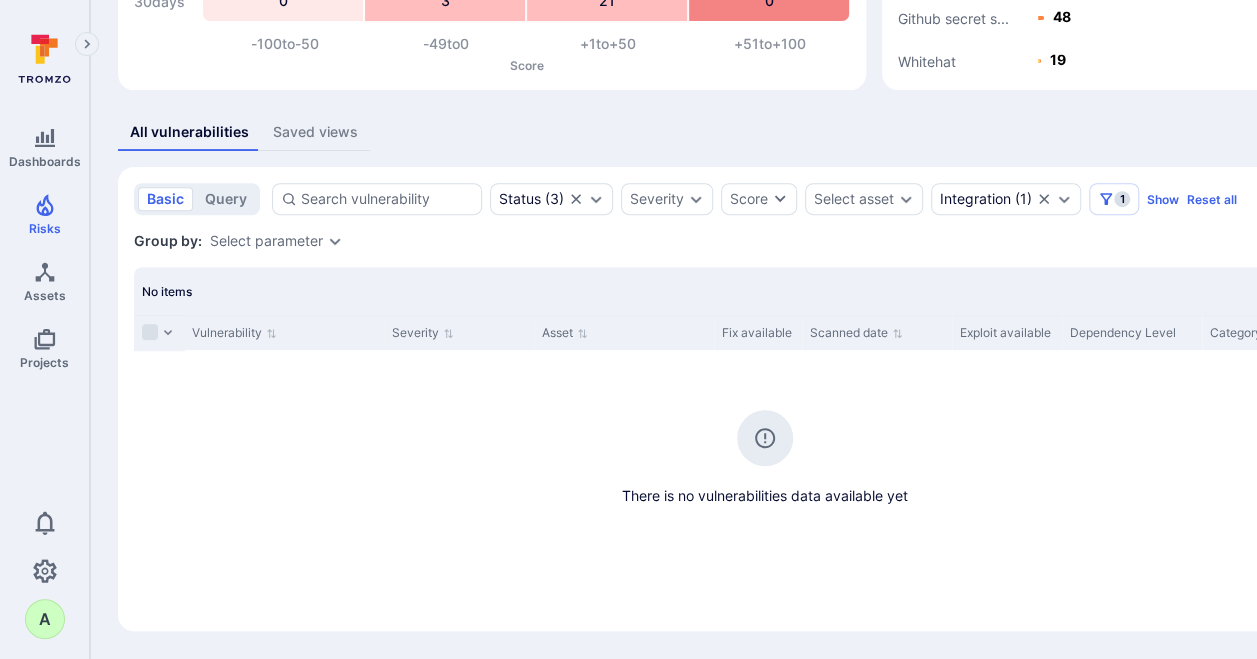 scroll, scrollTop: 294, scrollLeft: 0, axis: vertical 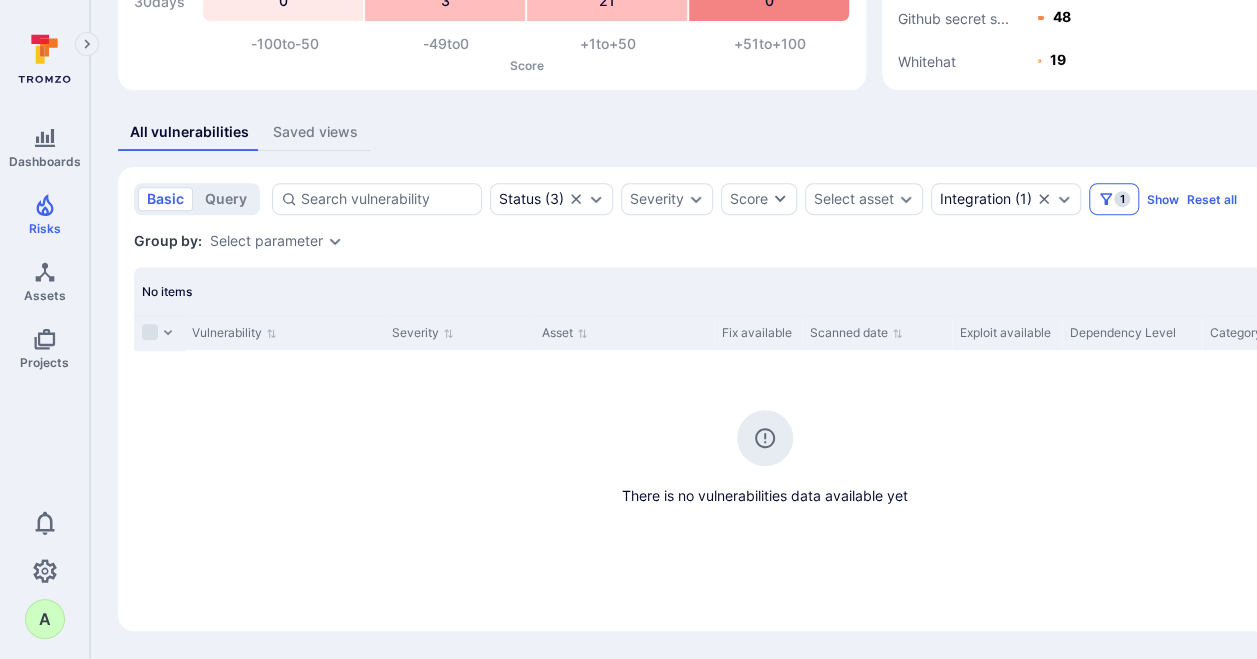 click on "1" at bounding box center (1122, 199) 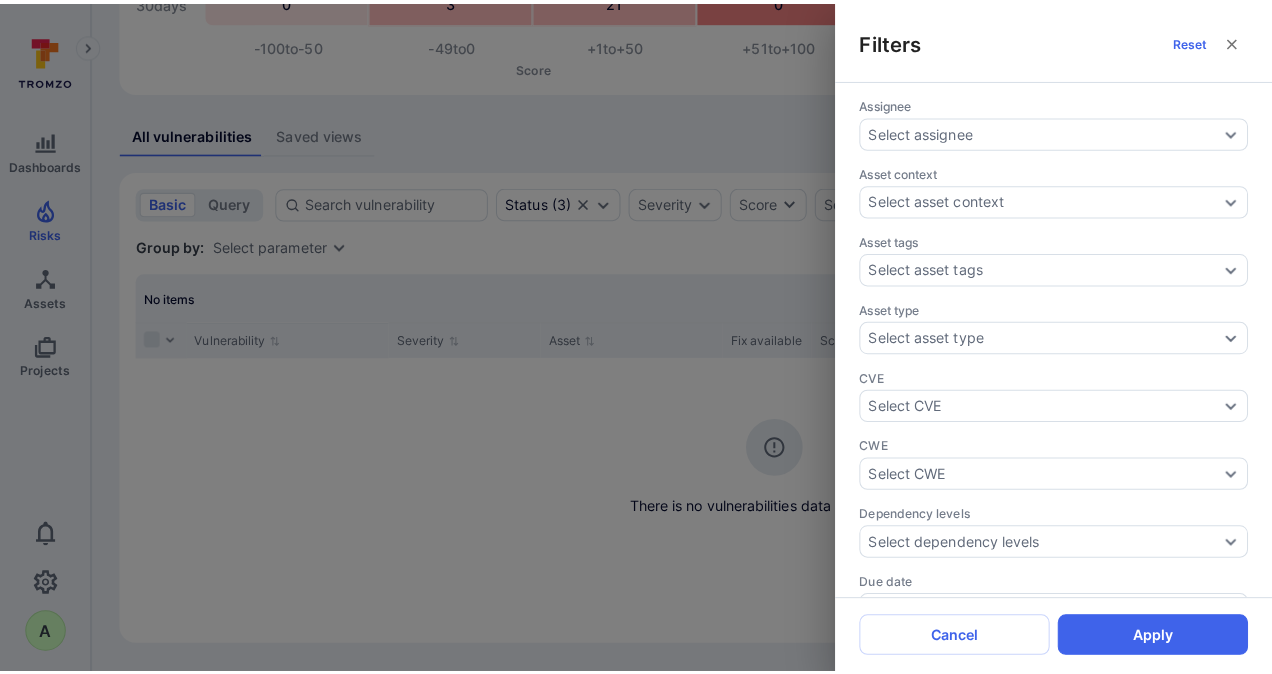 scroll, scrollTop: 278, scrollLeft: 0, axis: vertical 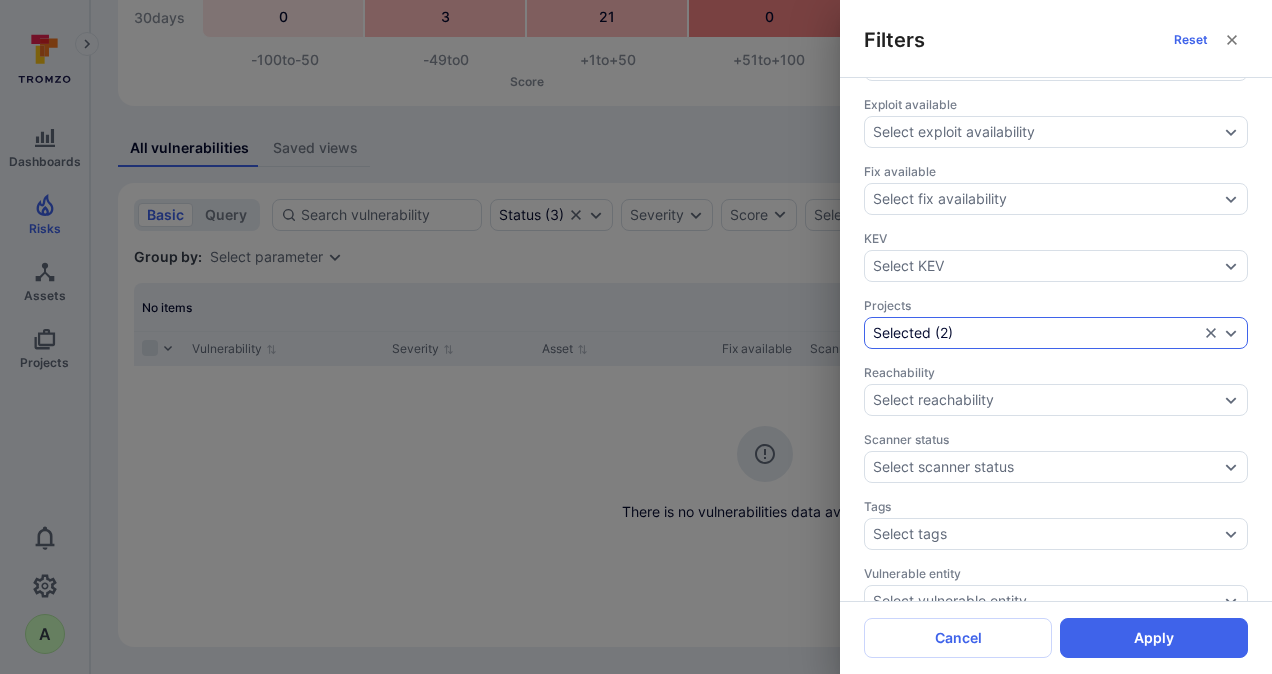 click 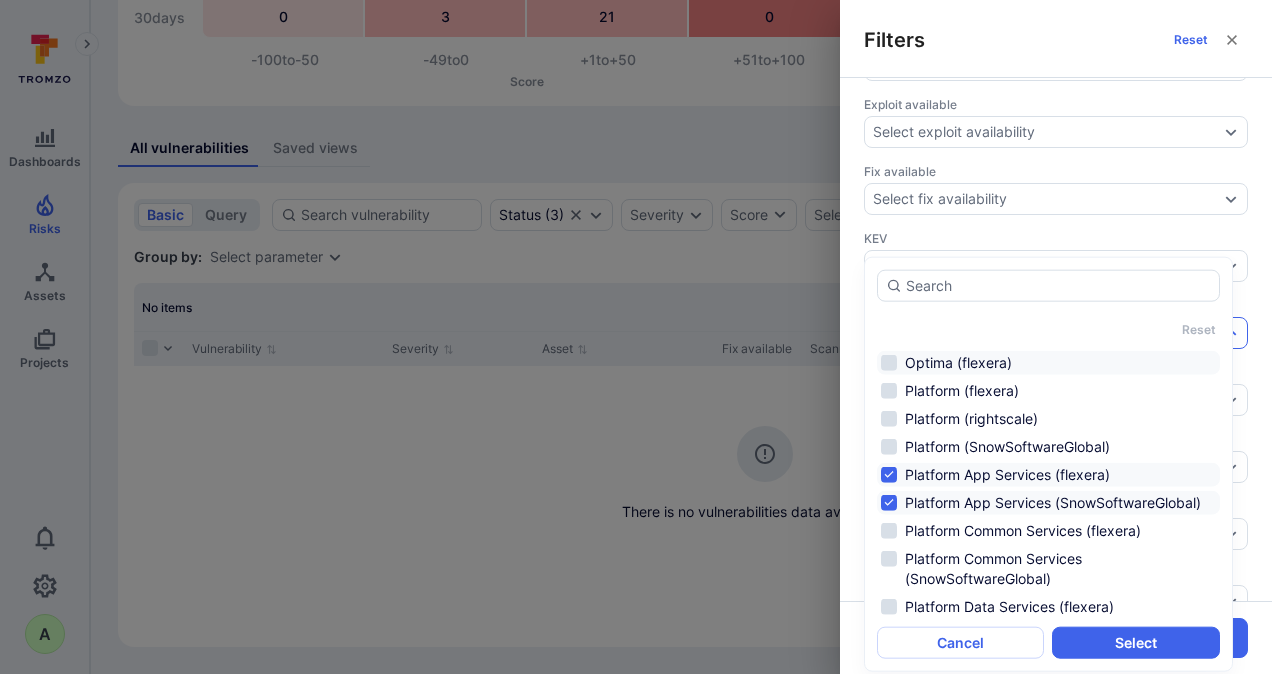 scroll, scrollTop: 1018, scrollLeft: 0, axis: vertical 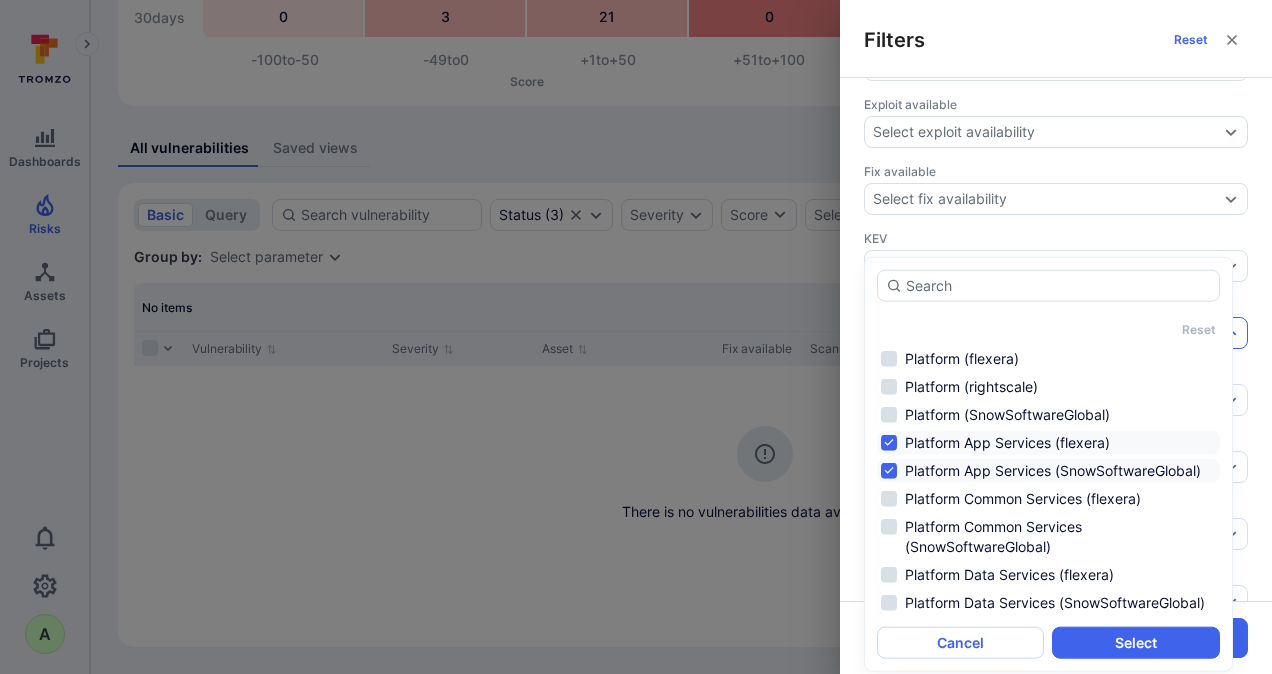 click on "Platform App Services (flexera)" at bounding box center [1048, 443] 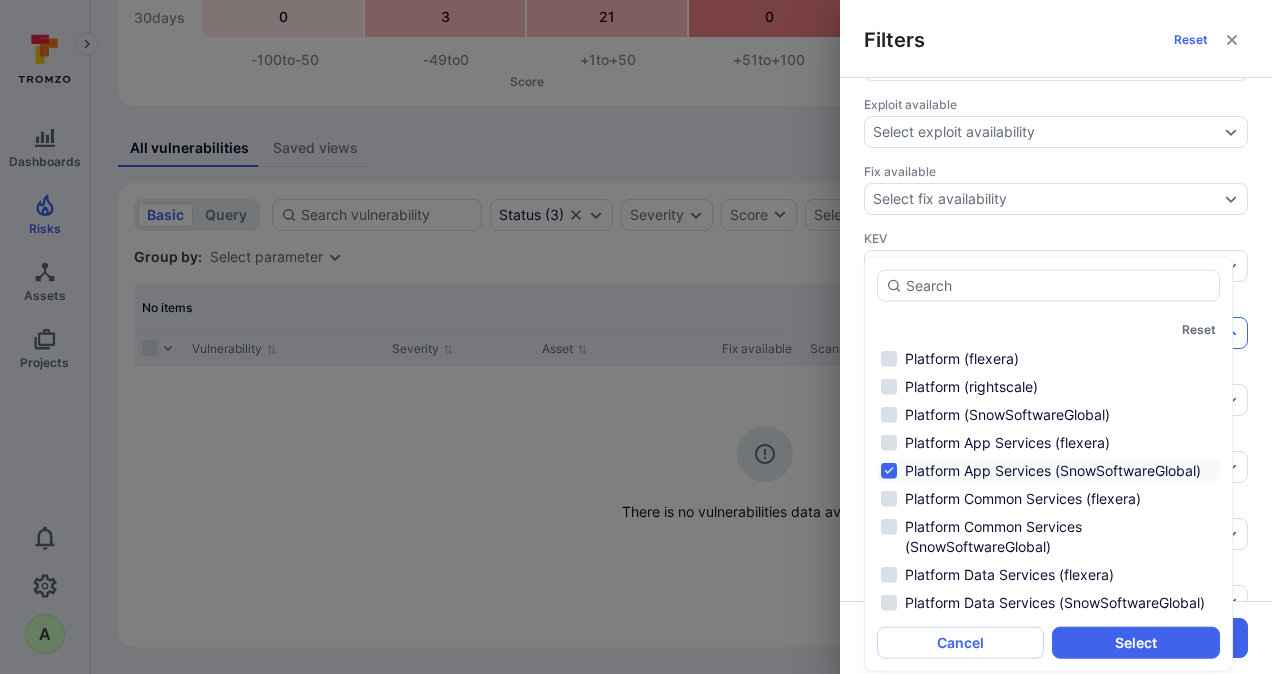 click on "Platform App Services (SnowSoftwareGlobal)" at bounding box center [1048, 471] 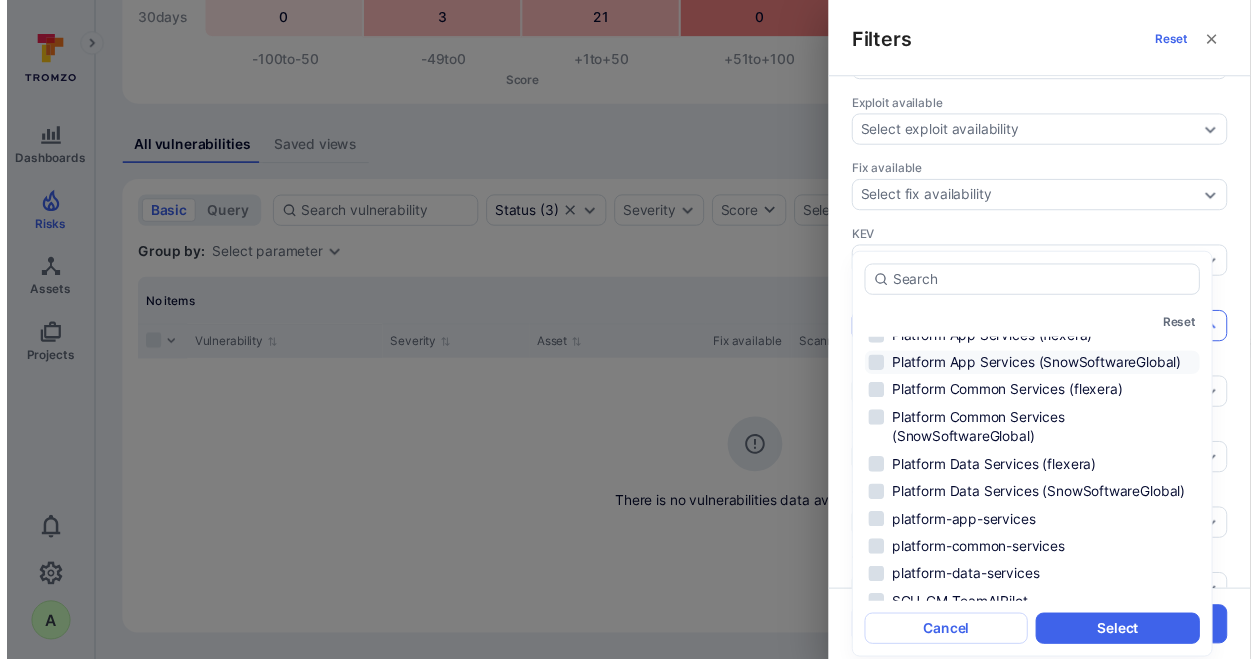 scroll, scrollTop: 1218, scrollLeft: 0, axis: vertical 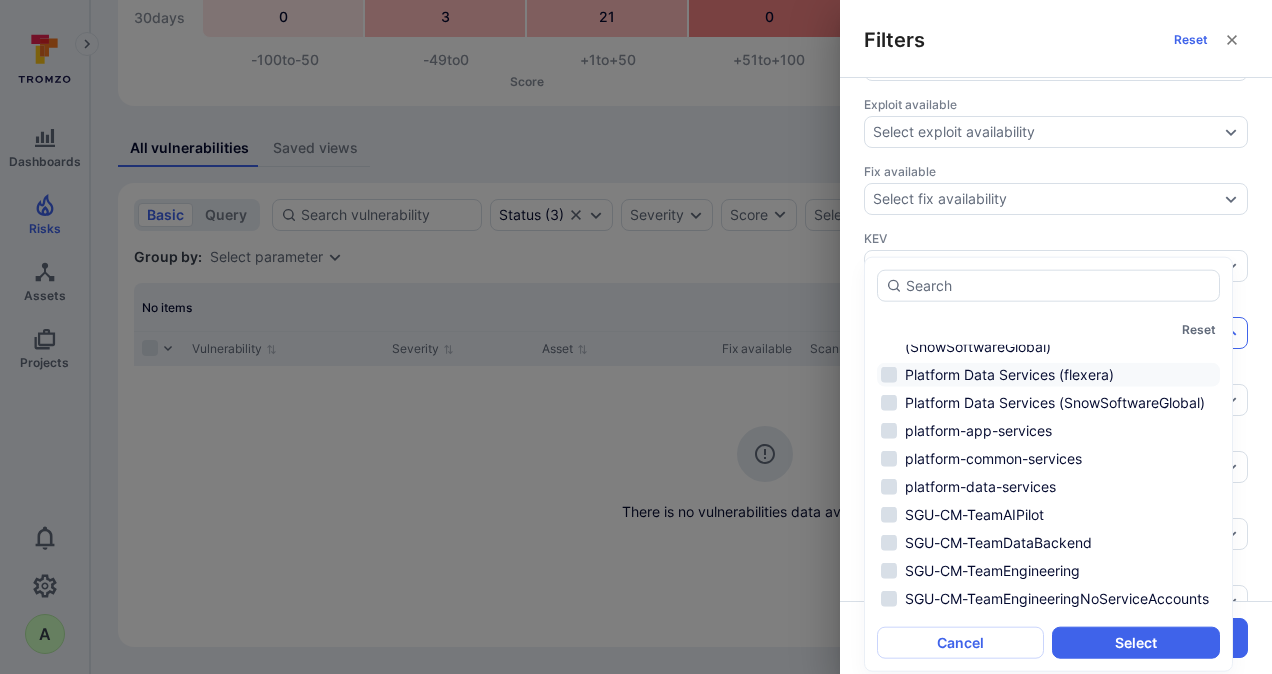 click on "Platform Data Services (flexera)" at bounding box center (1048, 375) 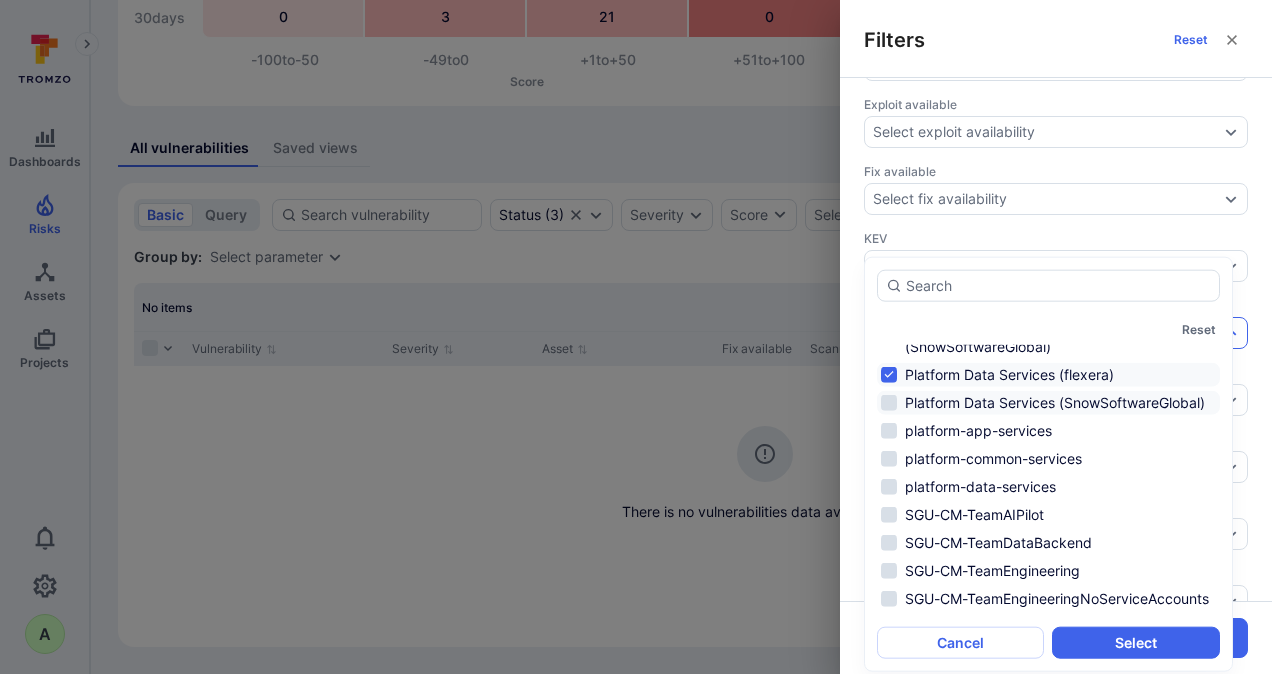 click on "Platform Data Services (SnowSoftwareGlobal)" at bounding box center [1048, 403] 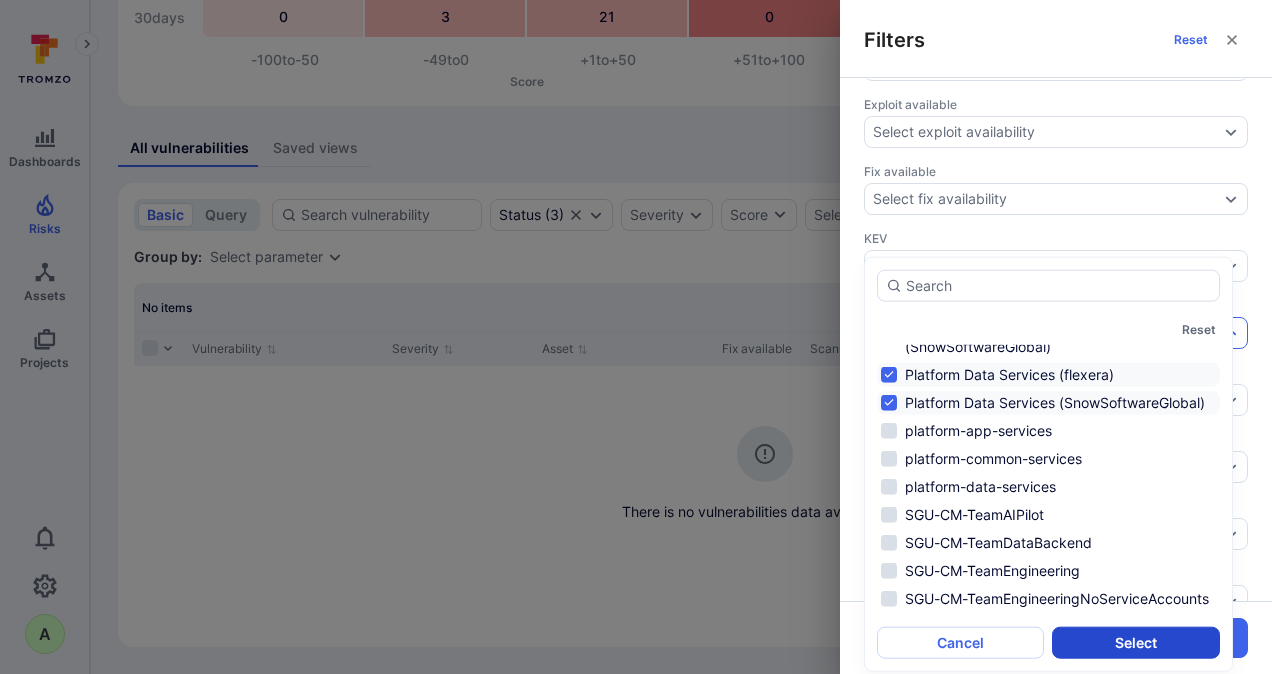 click on "Select" at bounding box center (1135, 642) 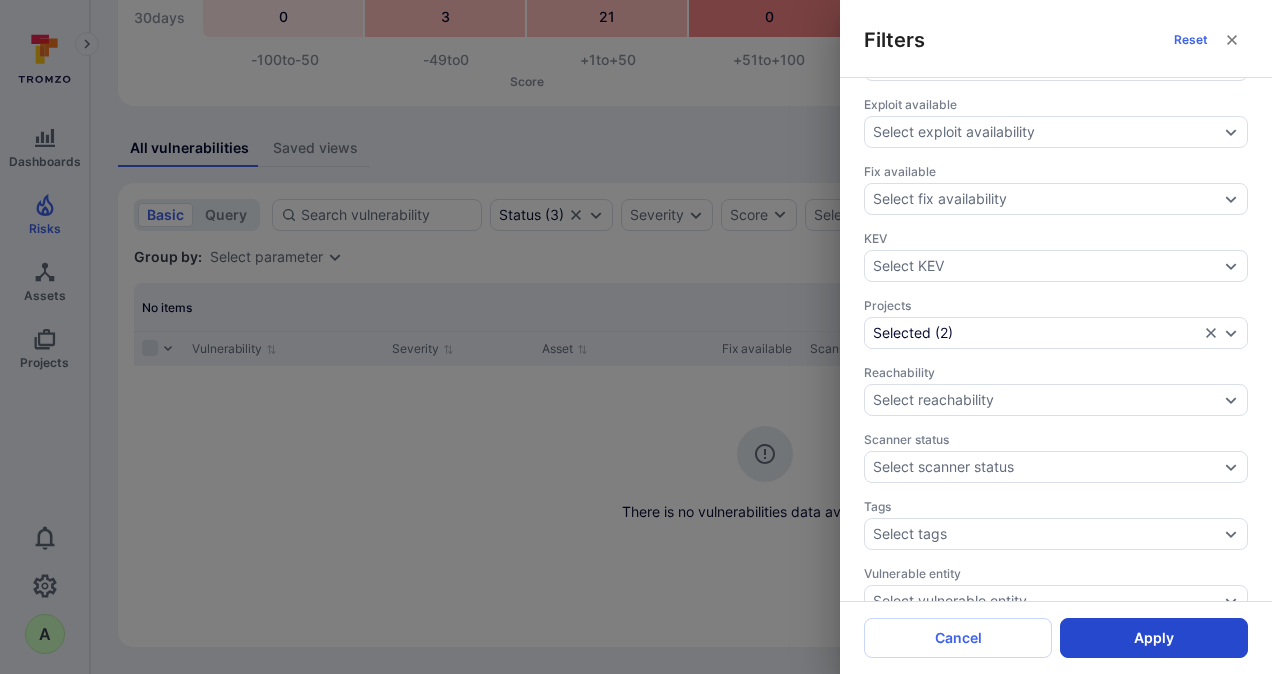 click on "Apply" at bounding box center [1154, 638] 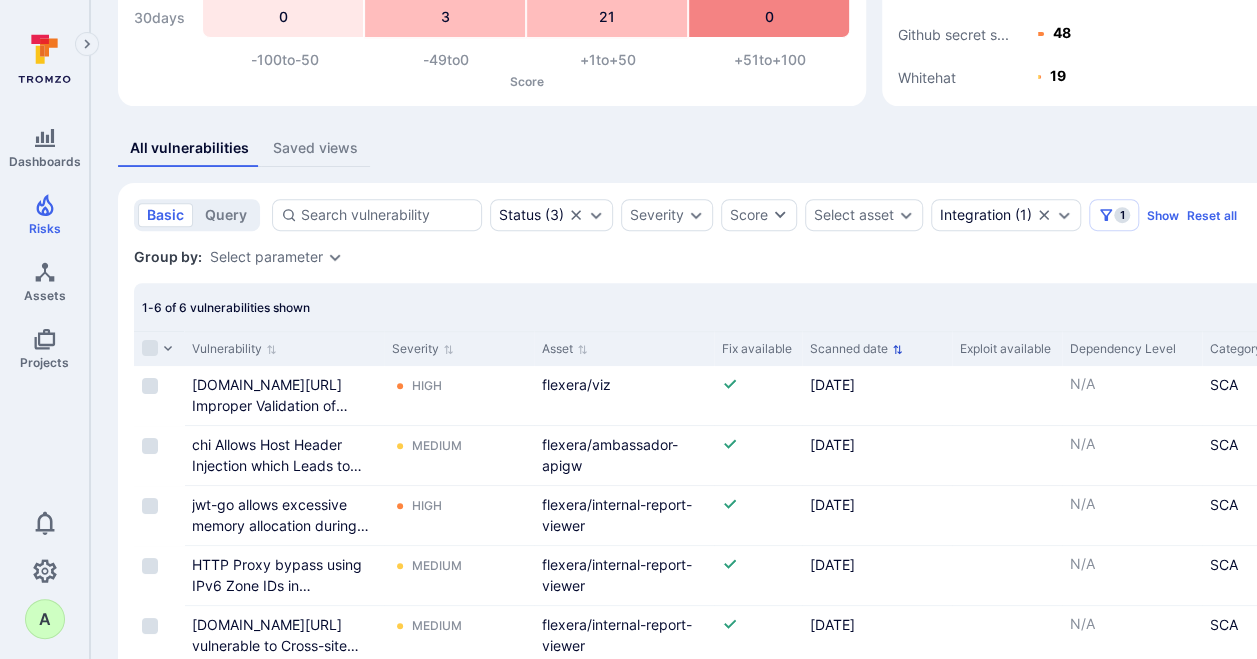 click 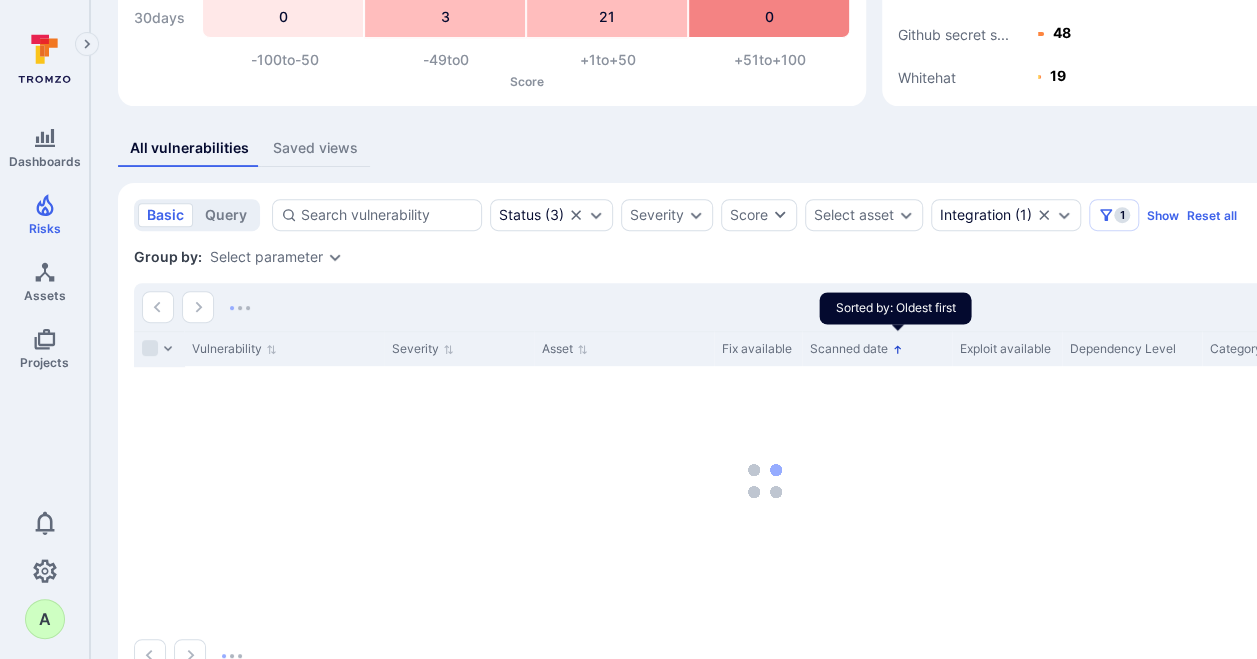 click 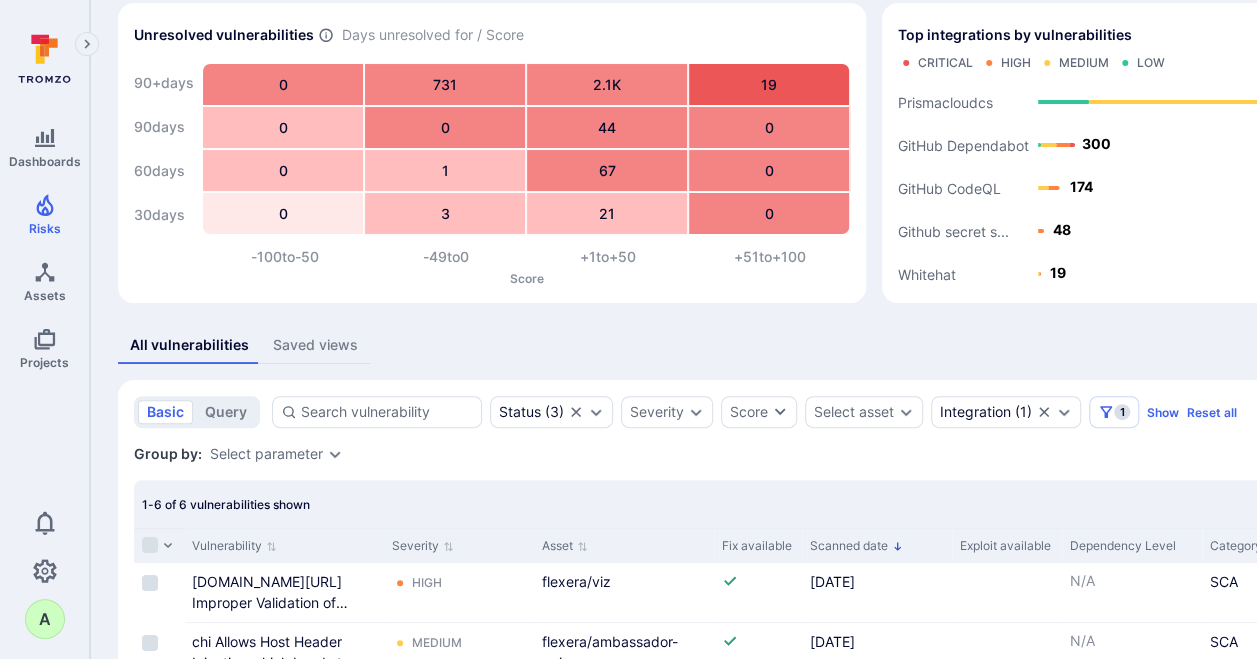 scroll, scrollTop: 0, scrollLeft: 0, axis: both 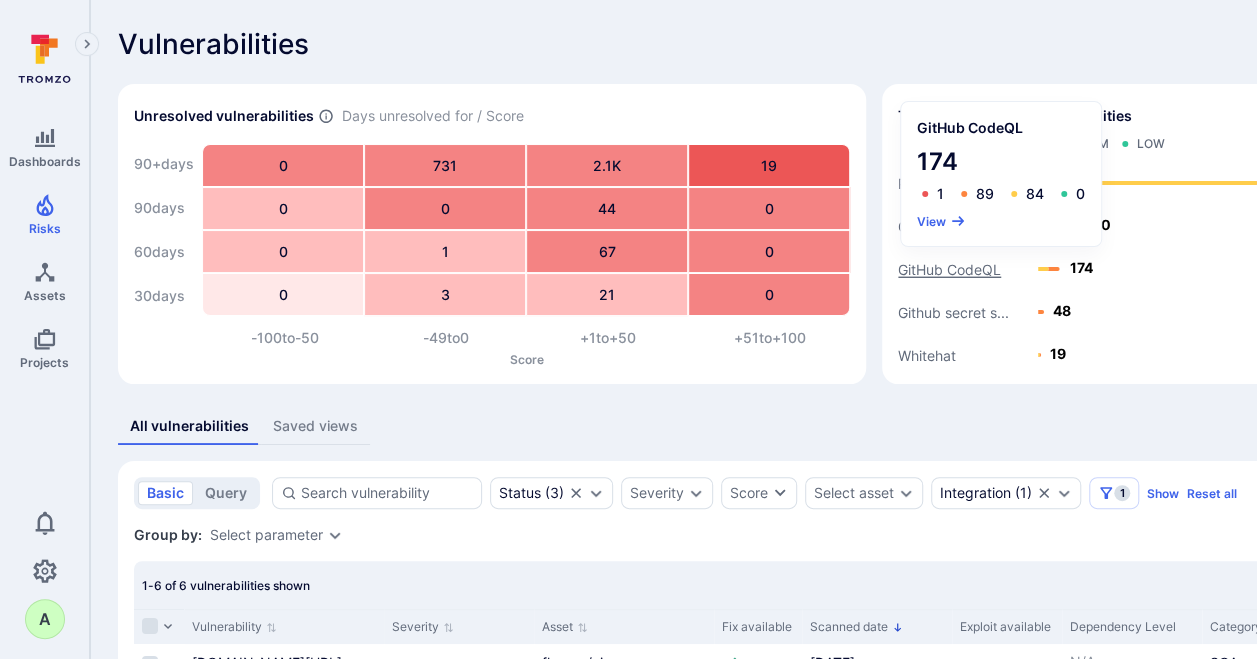 click on "GitHub CodeQL" 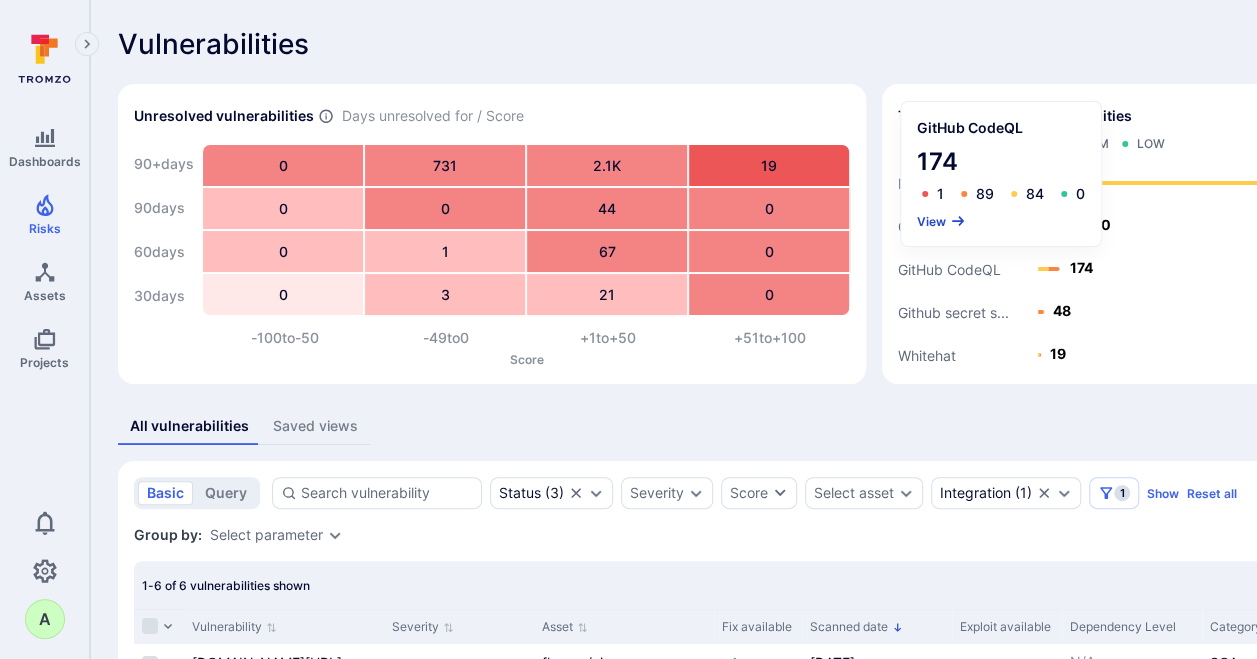 click on "View" at bounding box center (941, 221) 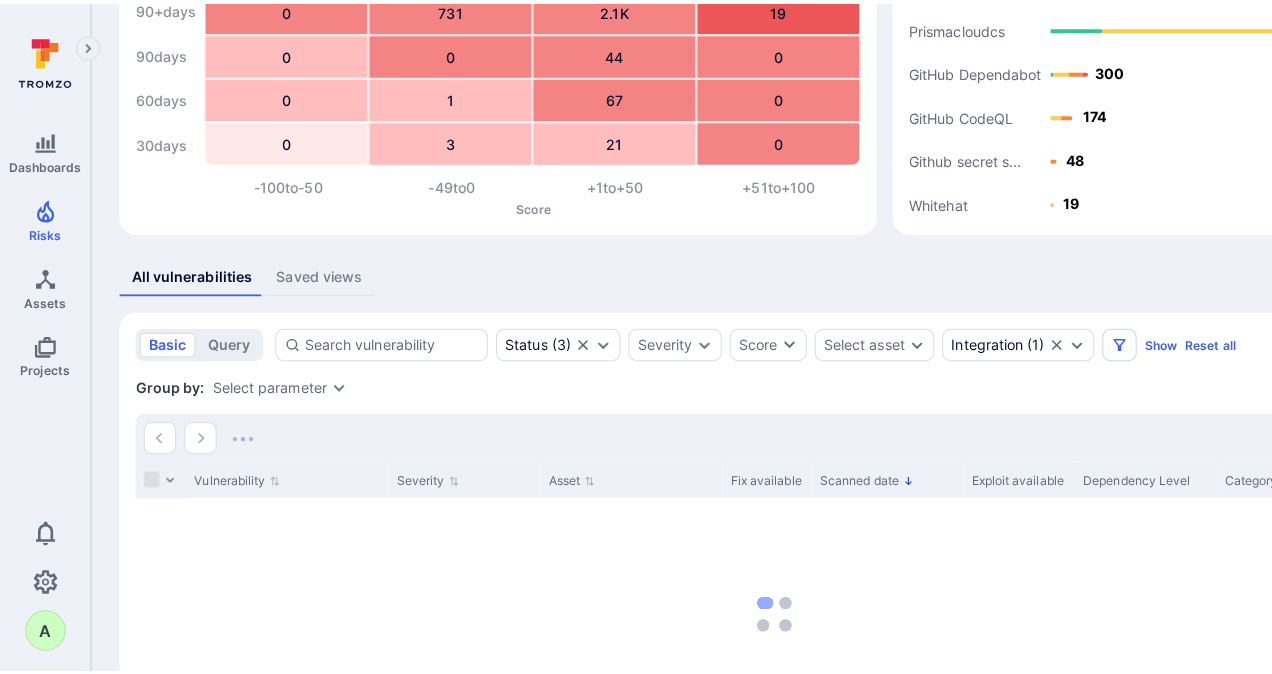 scroll, scrollTop: 200, scrollLeft: 0, axis: vertical 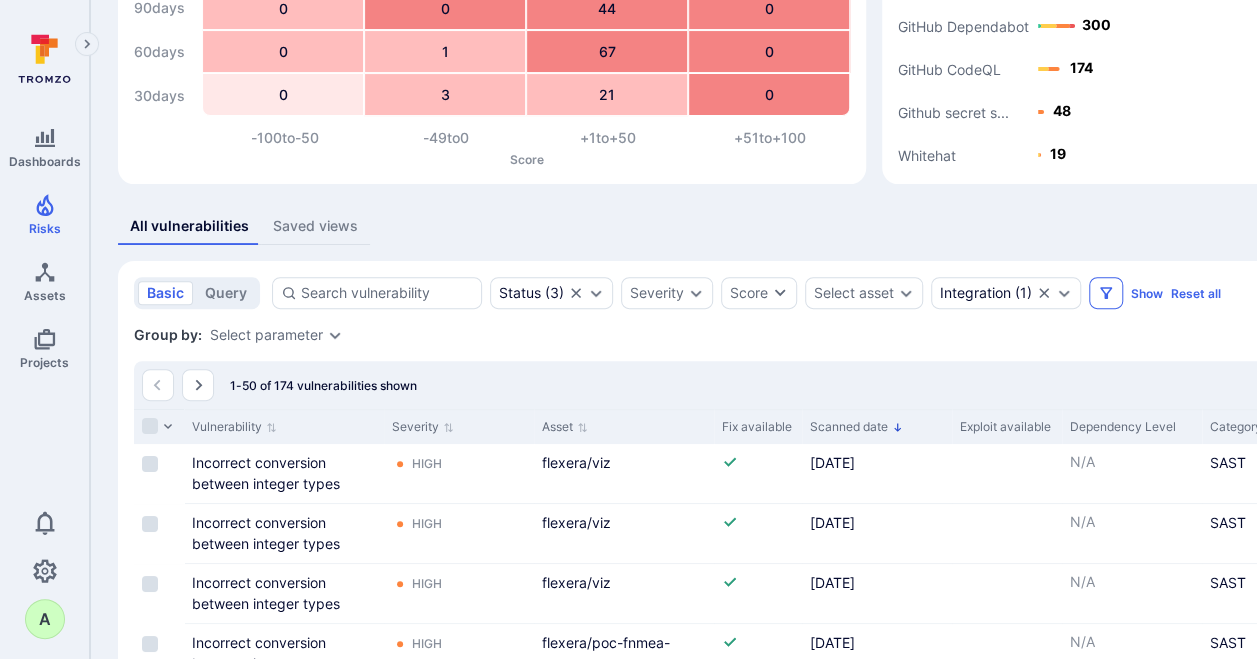 click 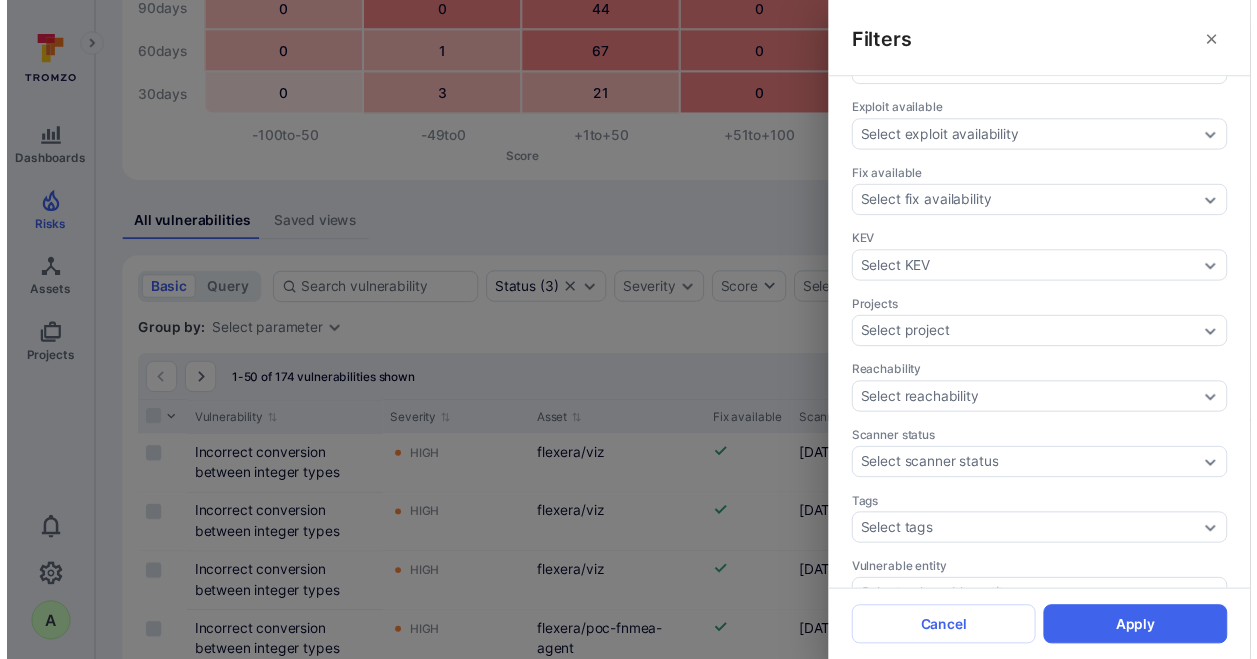 scroll, scrollTop: 600, scrollLeft: 0, axis: vertical 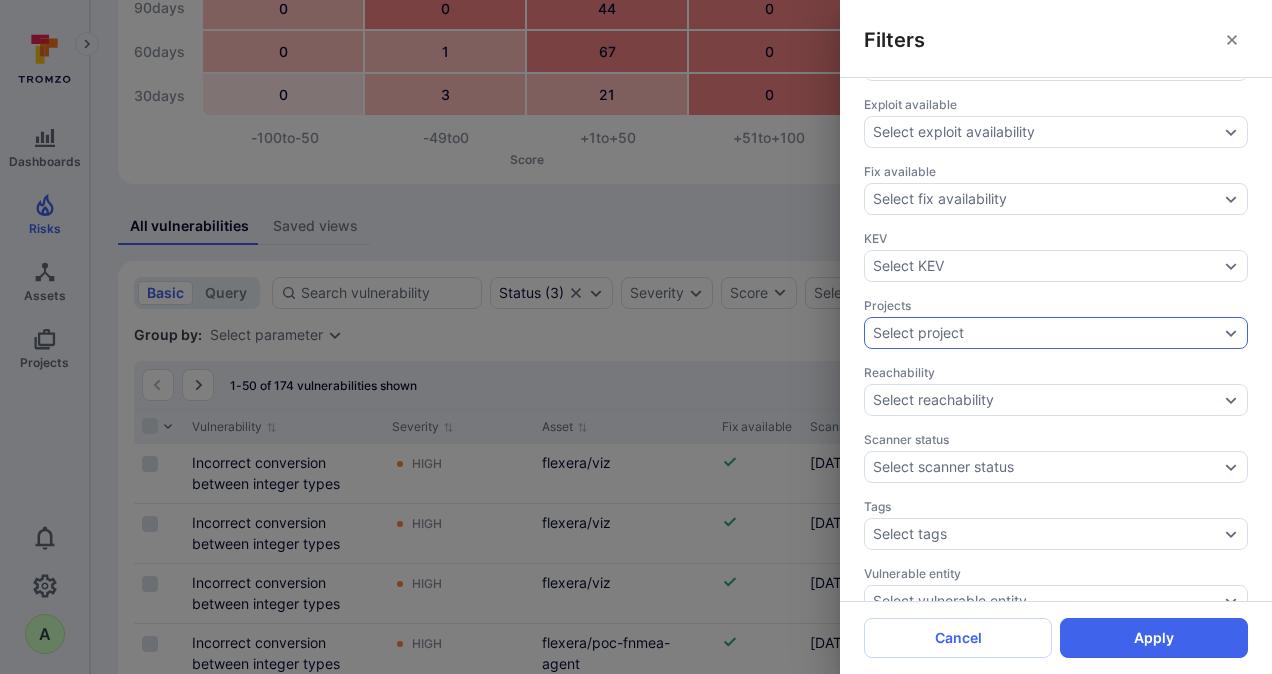 click 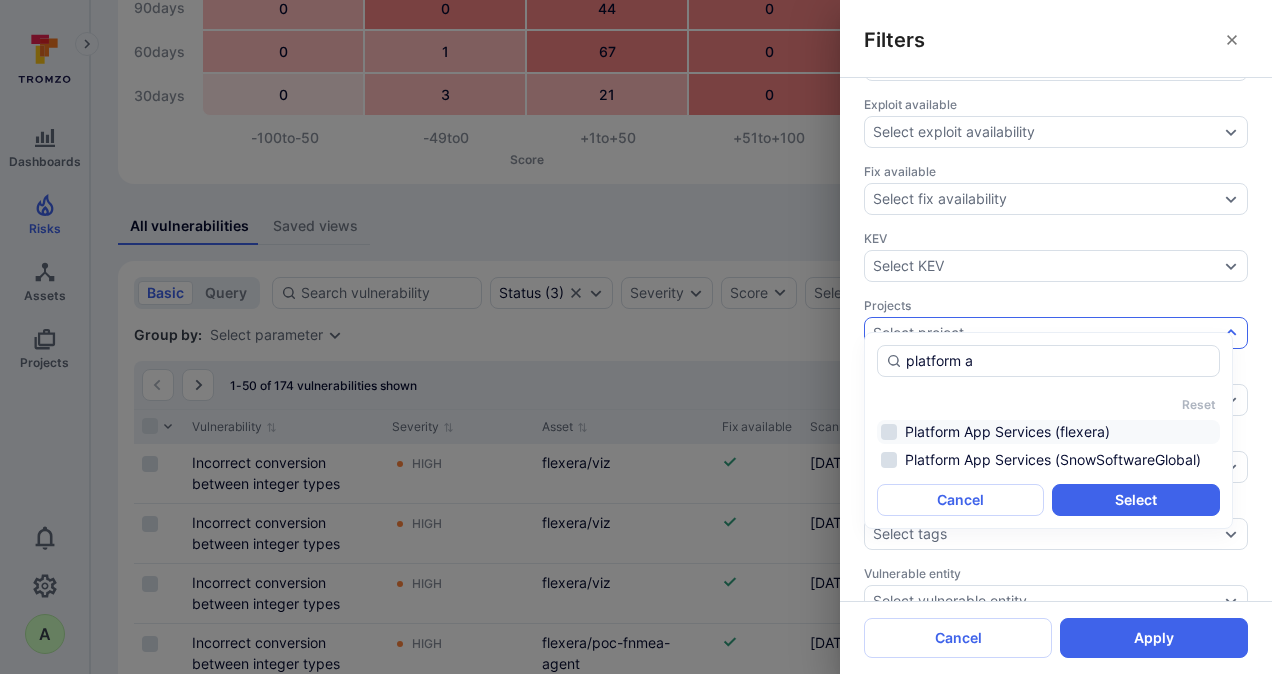 click on "Platform App Services (flexera)" at bounding box center [1048, 432] 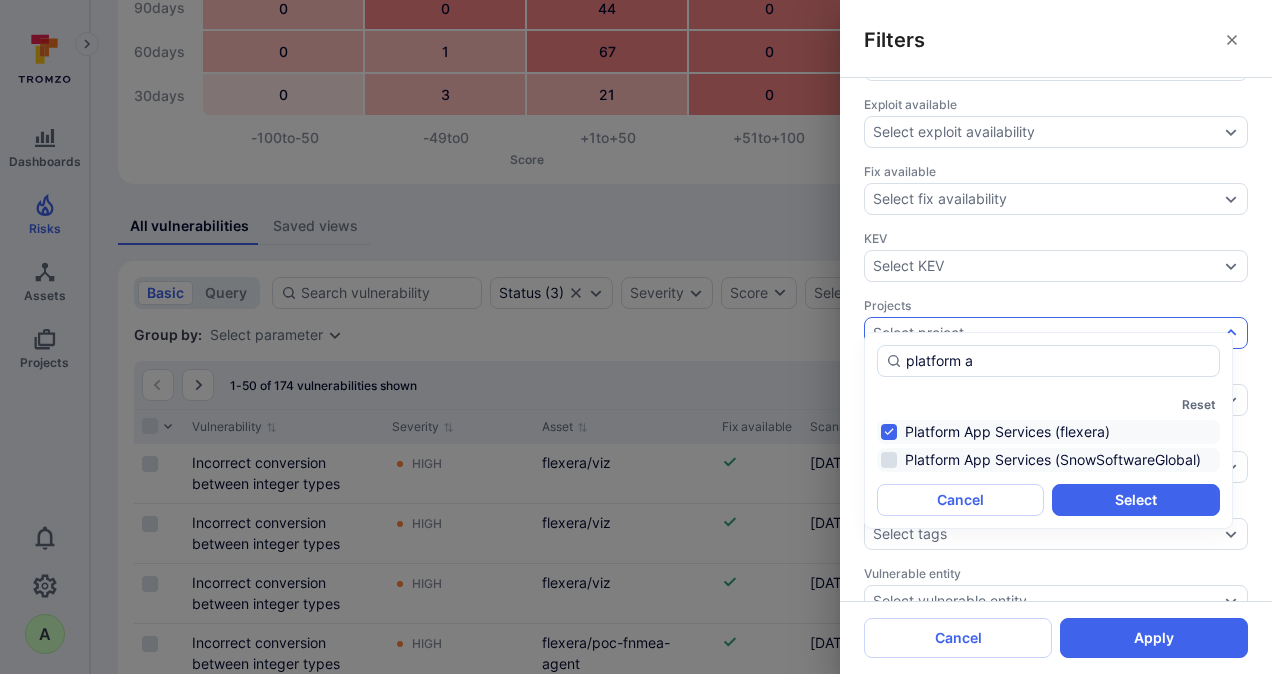 click on "Platform App Services (SnowSoftwareGlobal)" at bounding box center (1048, 460) 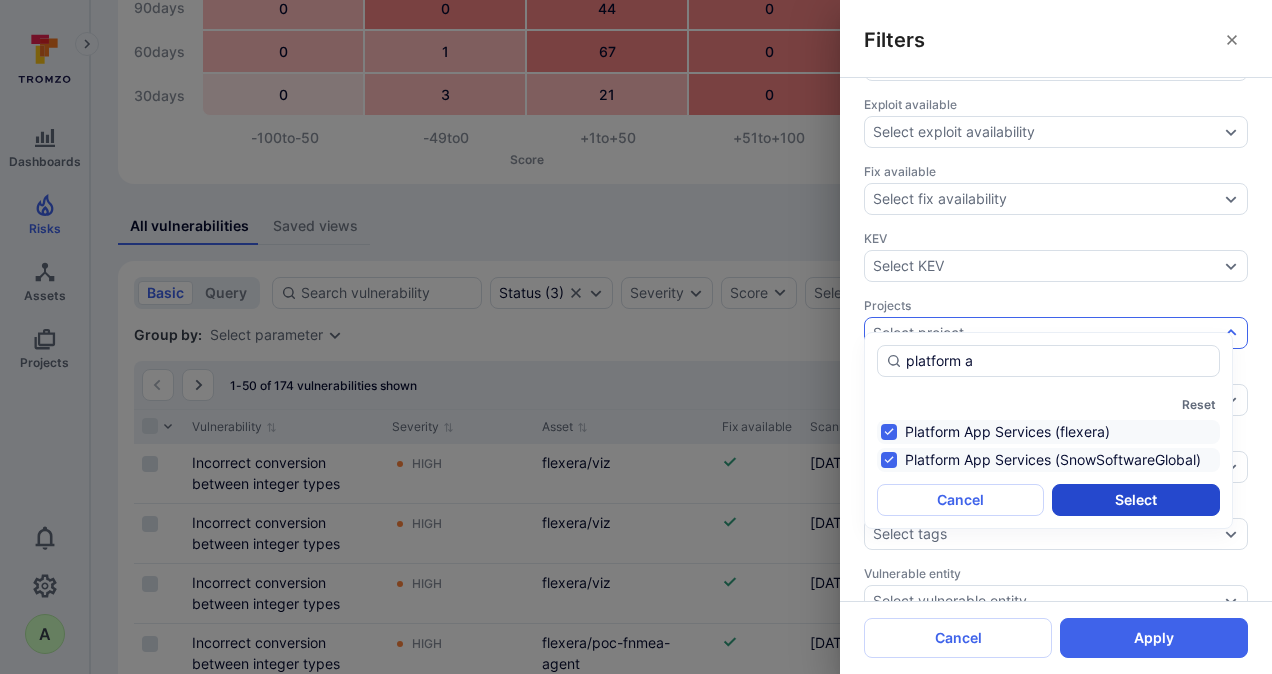 type on "platform a" 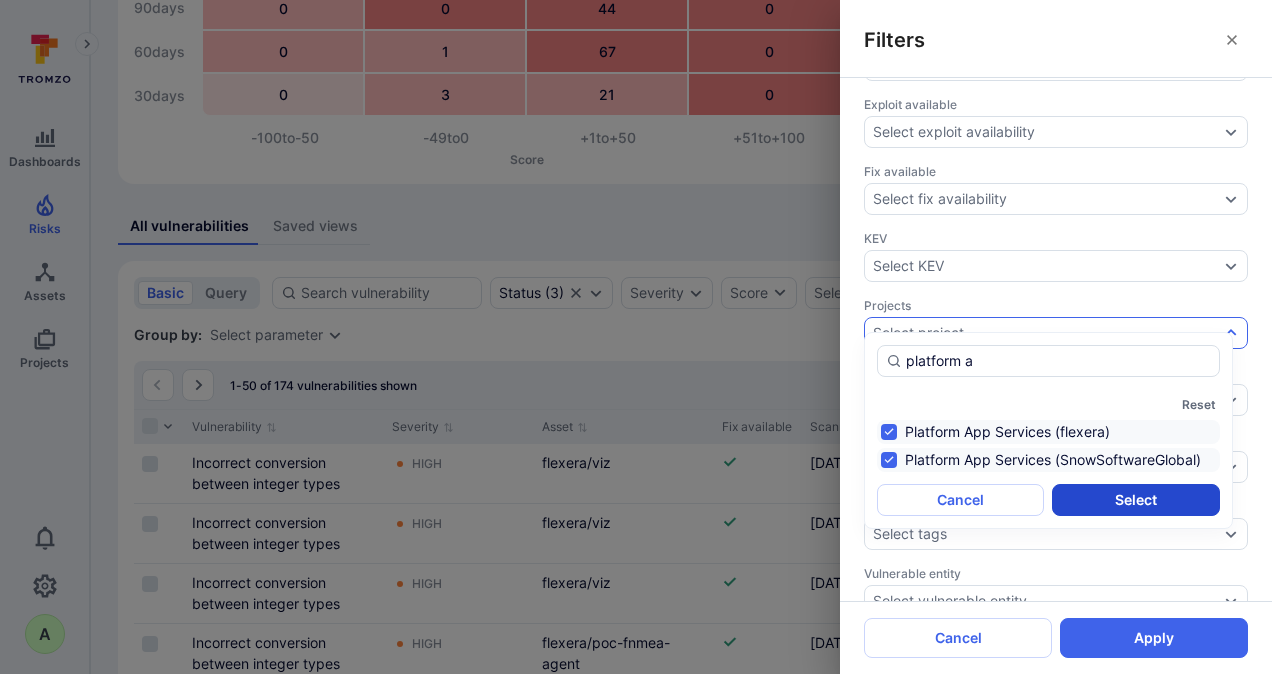 click on "Select" at bounding box center [1135, 500] 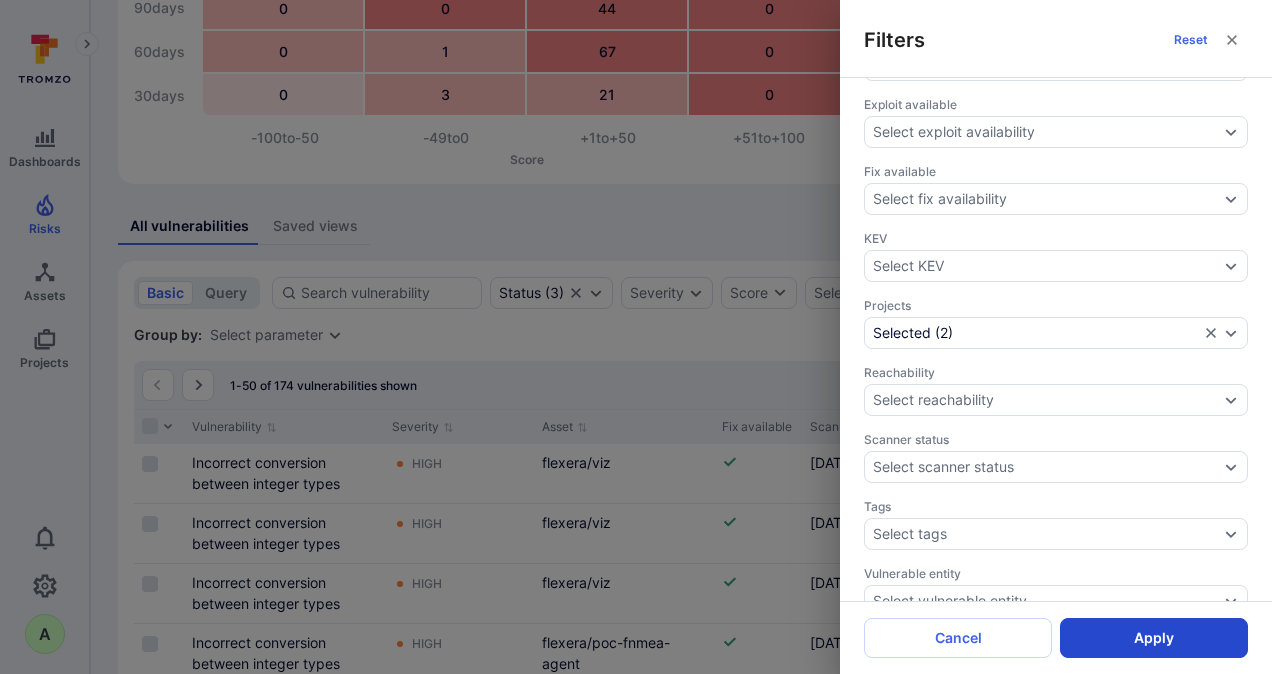click on "Apply" at bounding box center [1154, 638] 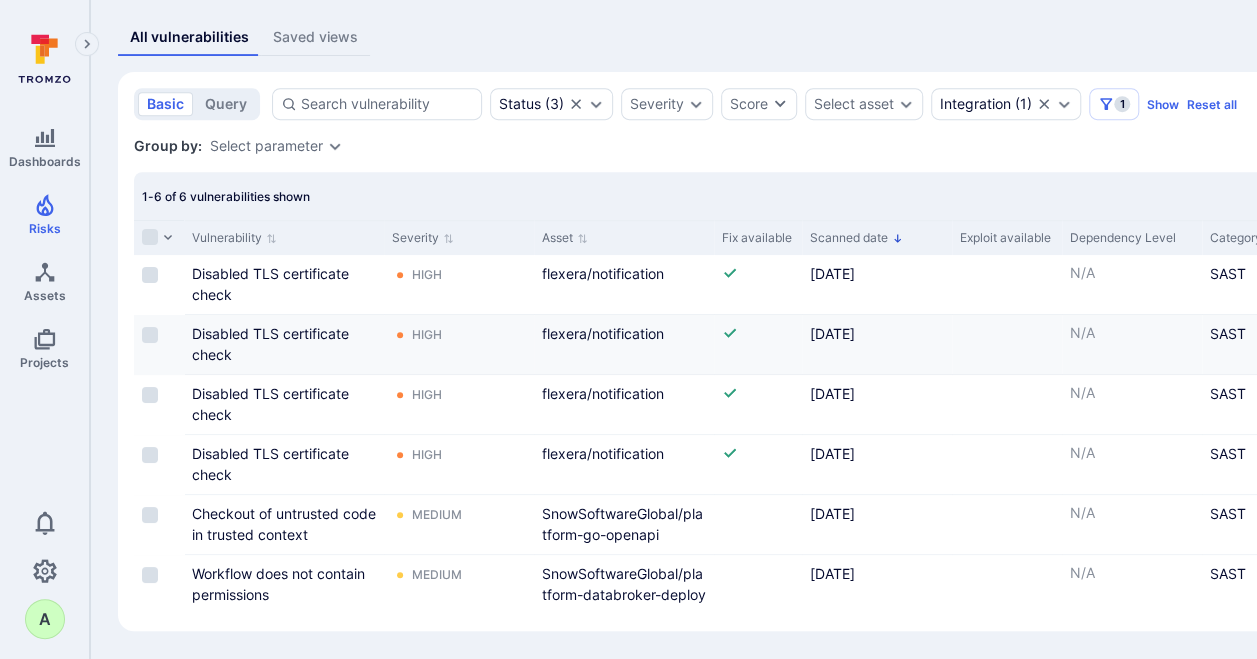 scroll, scrollTop: 398, scrollLeft: 0, axis: vertical 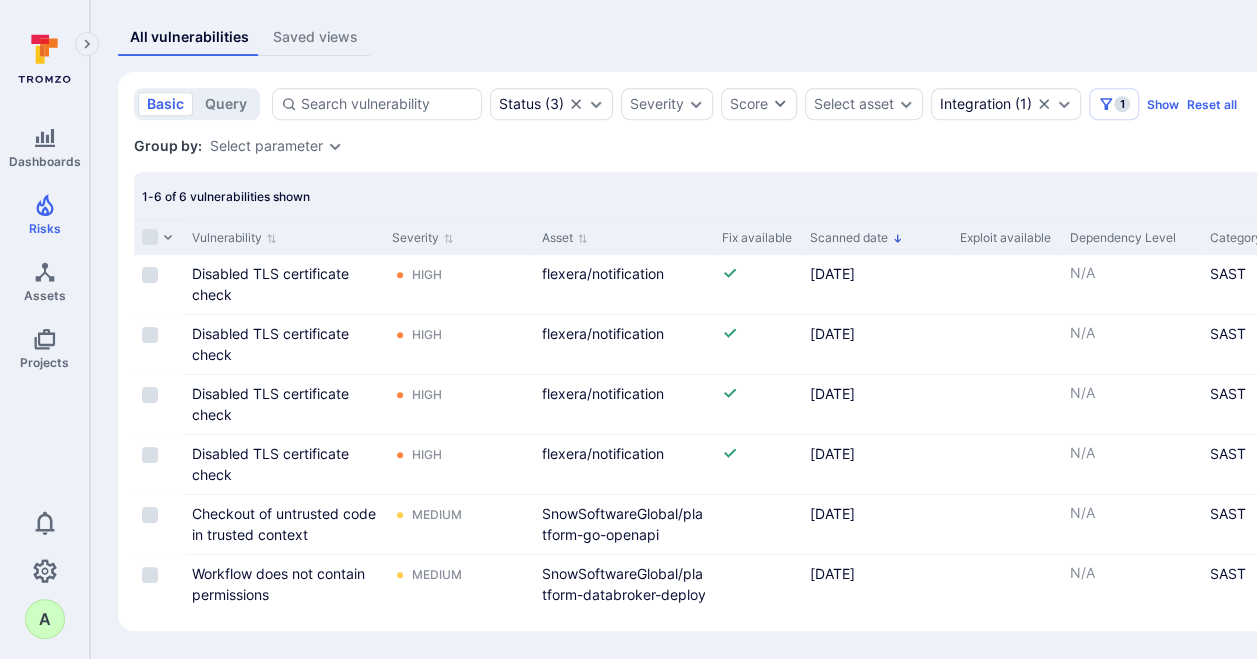 click 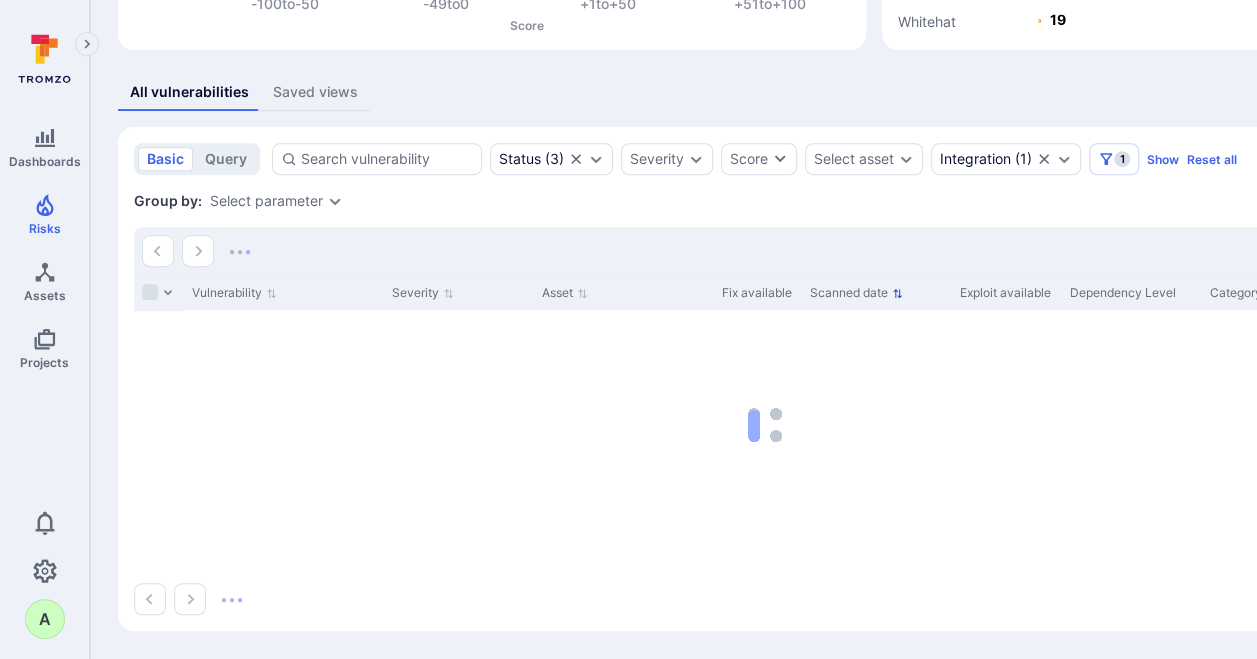 scroll, scrollTop: 334, scrollLeft: 0, axis: vertical 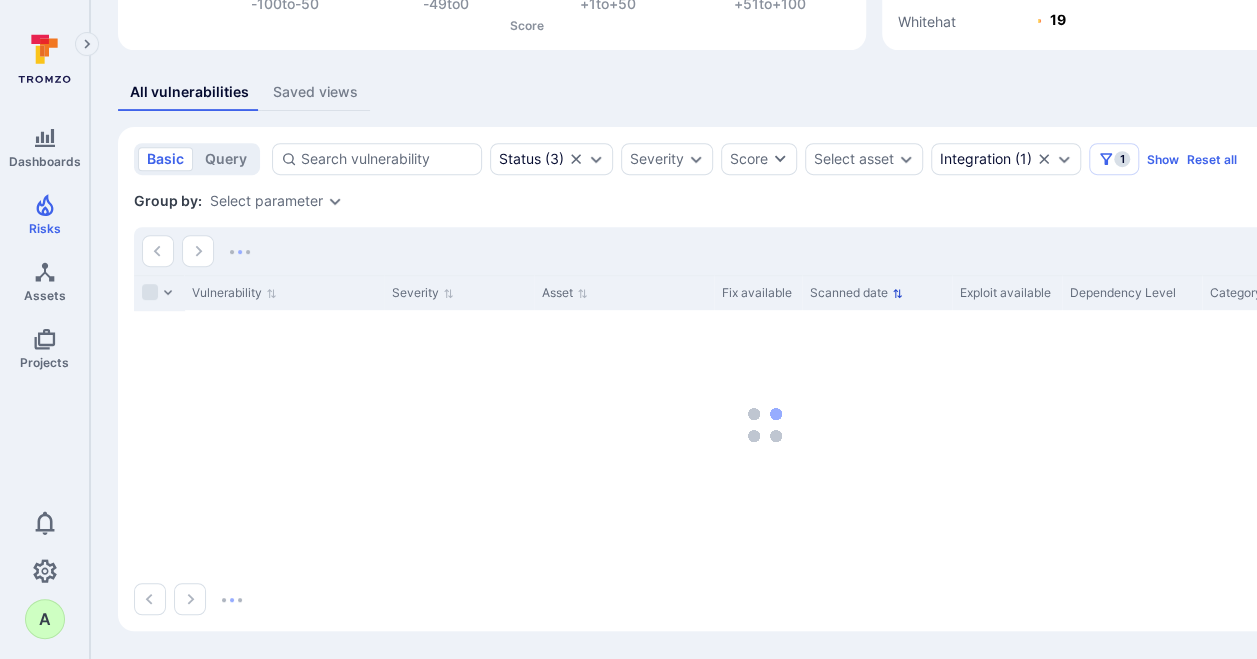 click 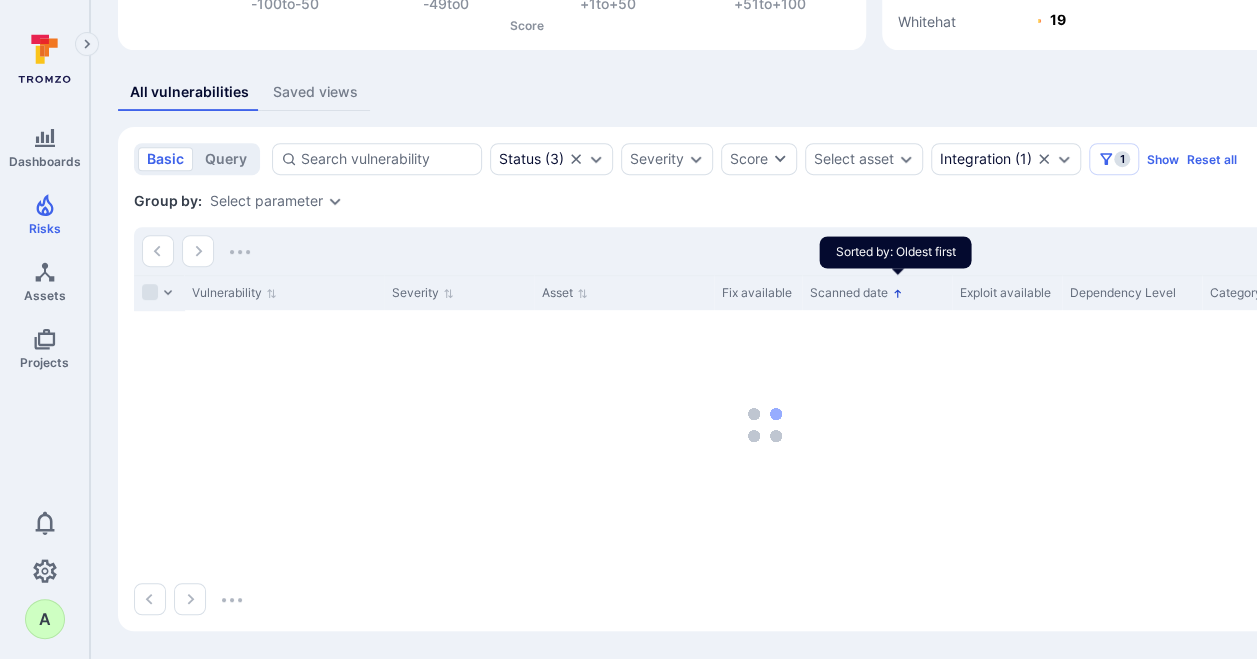 click 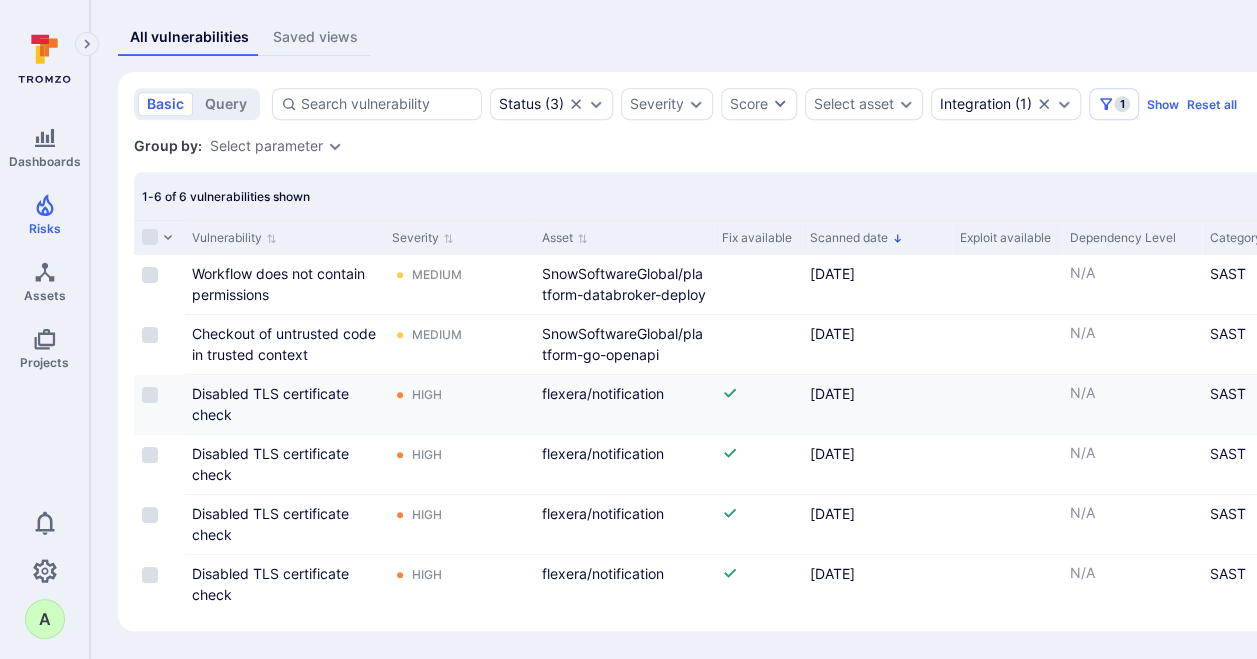 scroll, scrollTop: 398, scrollLeft: 0, axis: vertical 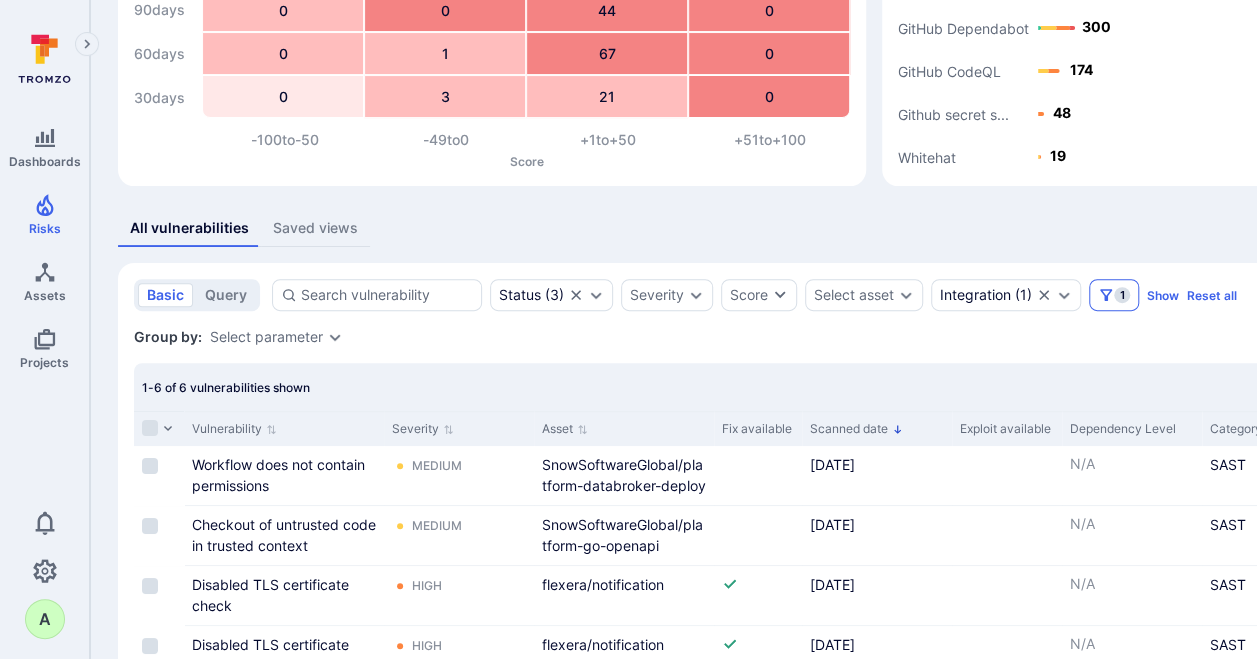 click on "1" at bounding box center [1122, 295] 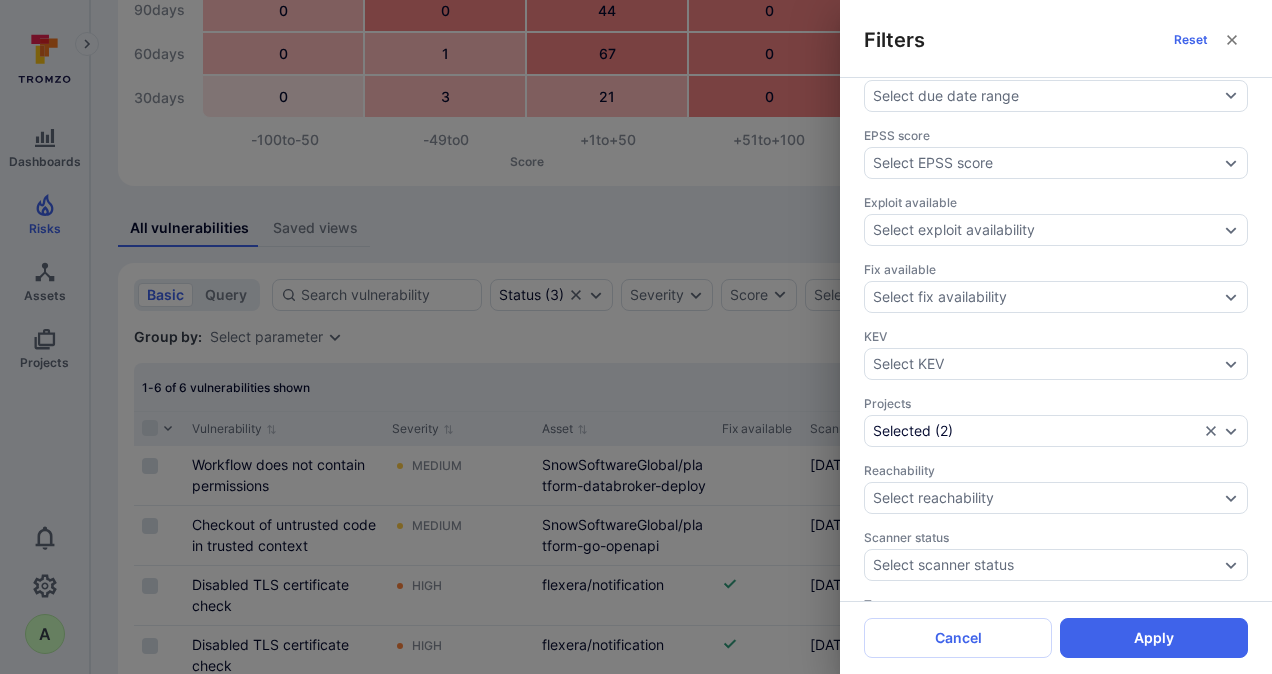 scroll, scrollTop: 600, scrollLeft: 0, axis: vertical 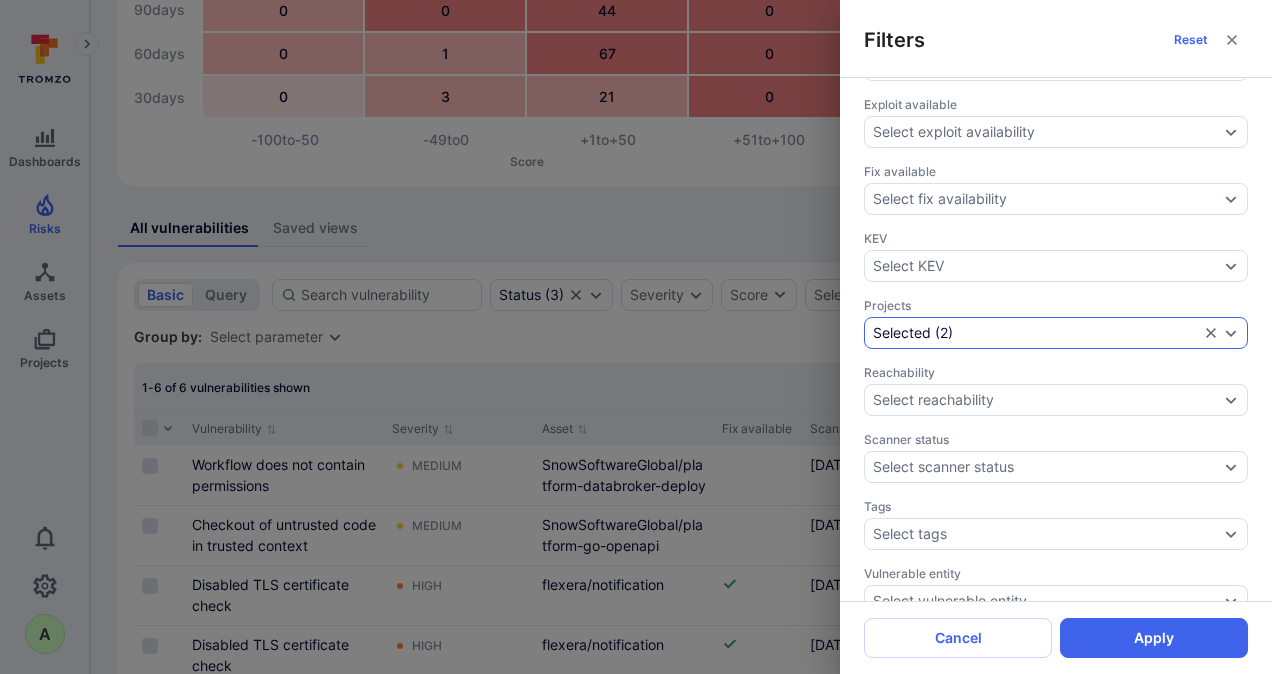 click on "Selected  ( 2 )" at bounding box center [1036, 333] 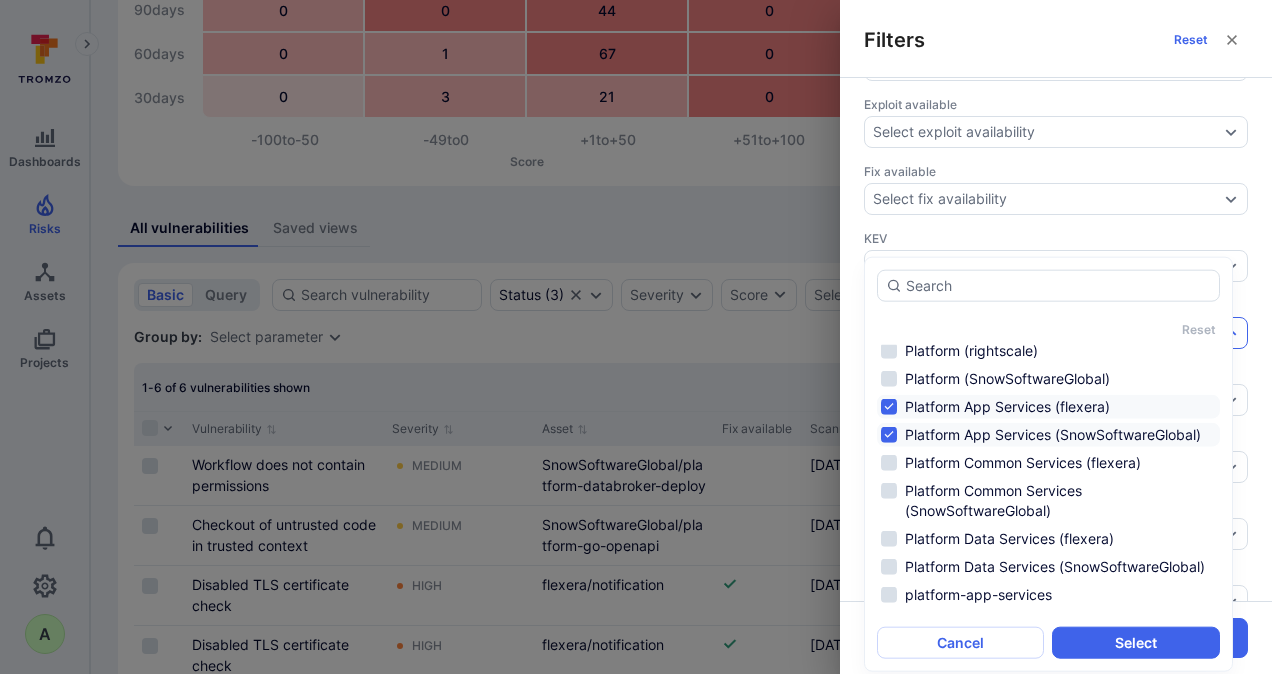 scroll, scrollTop: 1118, scrollLeft: 0, axis: vertical 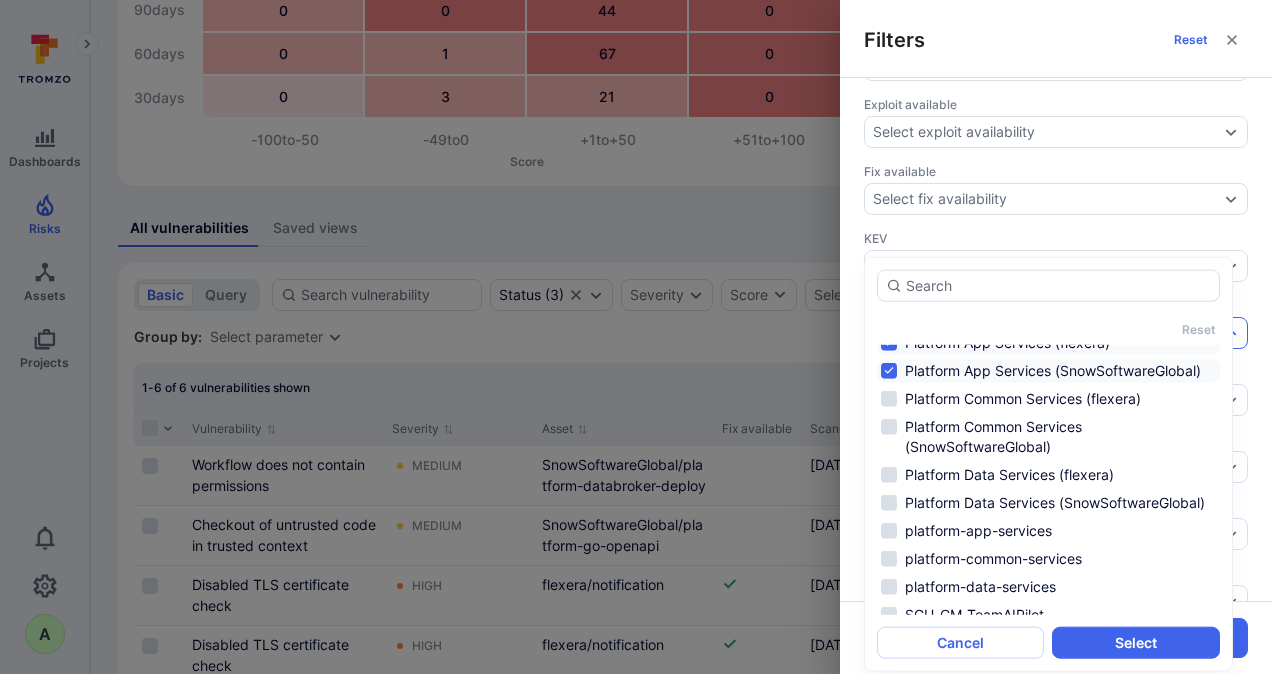 click on "Platform App Services (flexera)" at bounding box center [1048, 343] 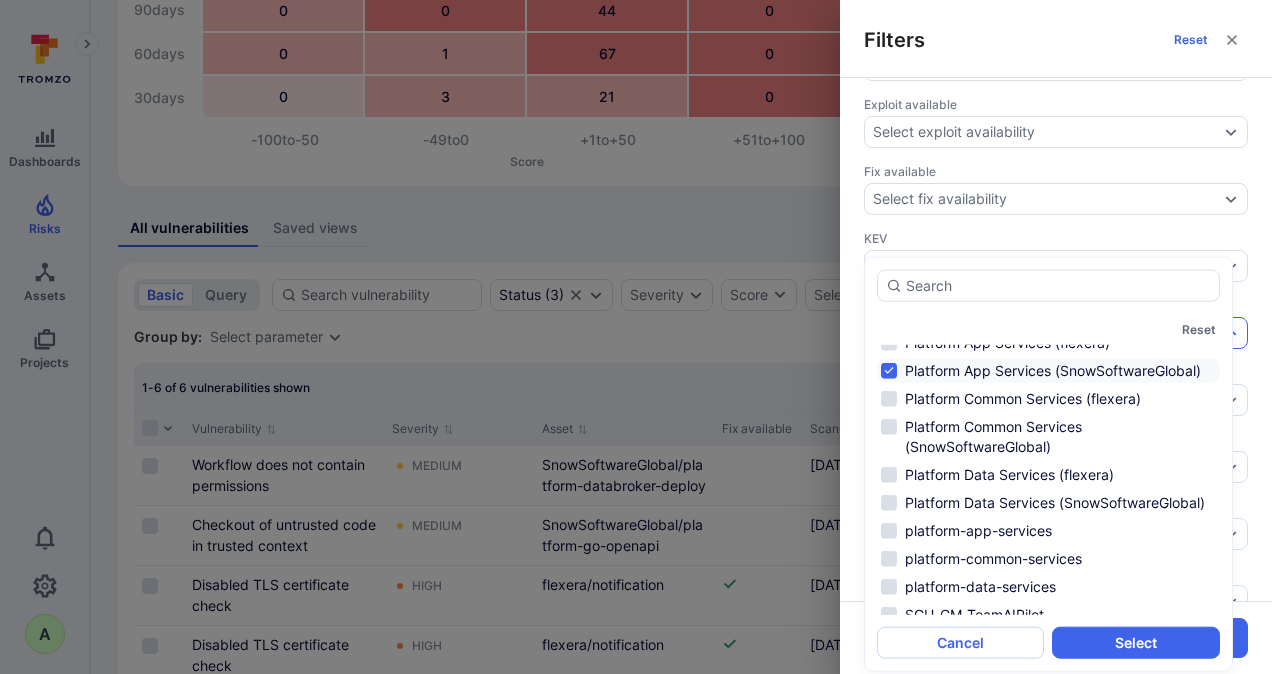 click on "Platform App Services (SnowSoftwareGlobal)" at bounding box center (1048, 371) 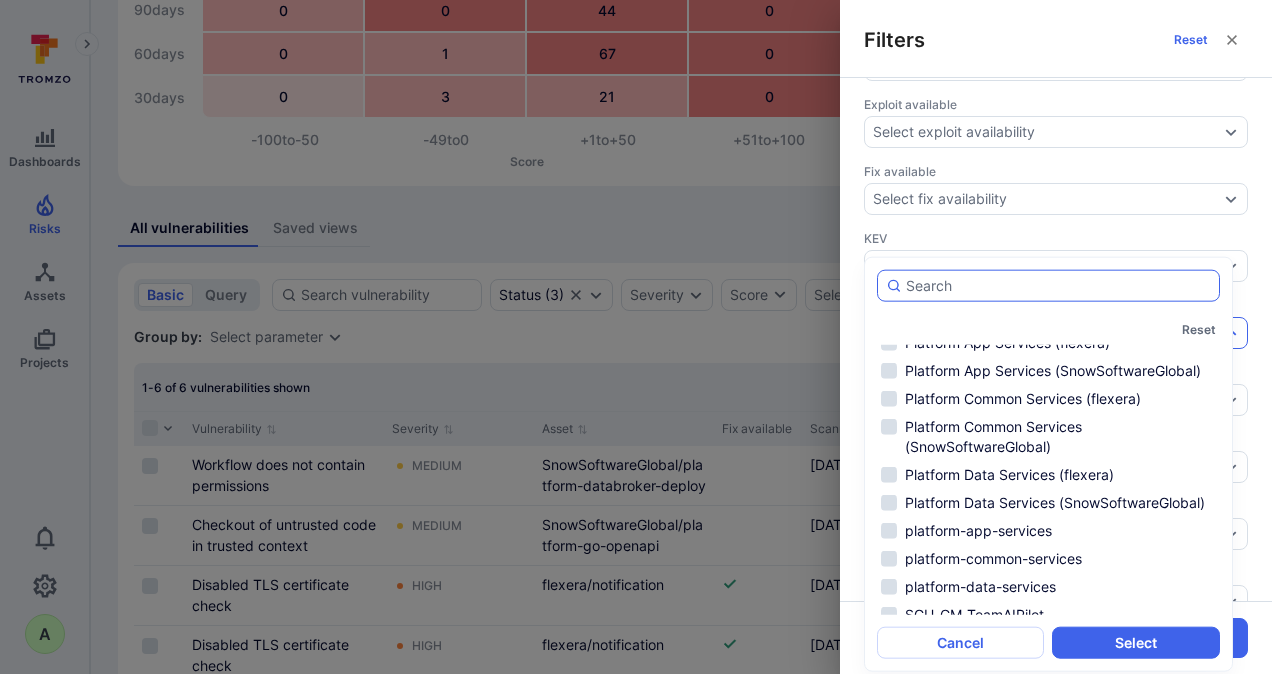 click at bounding box center (1058, 286) 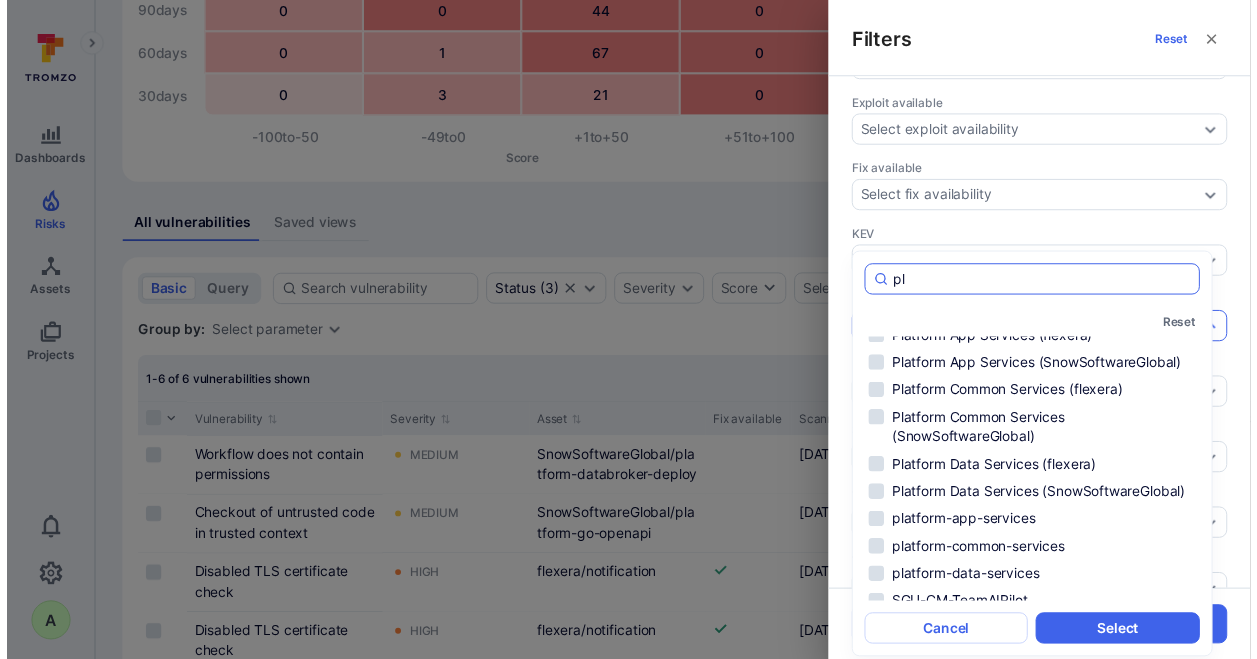 scroll, scrollTop: 0, scrollLeft: 0, axis: both 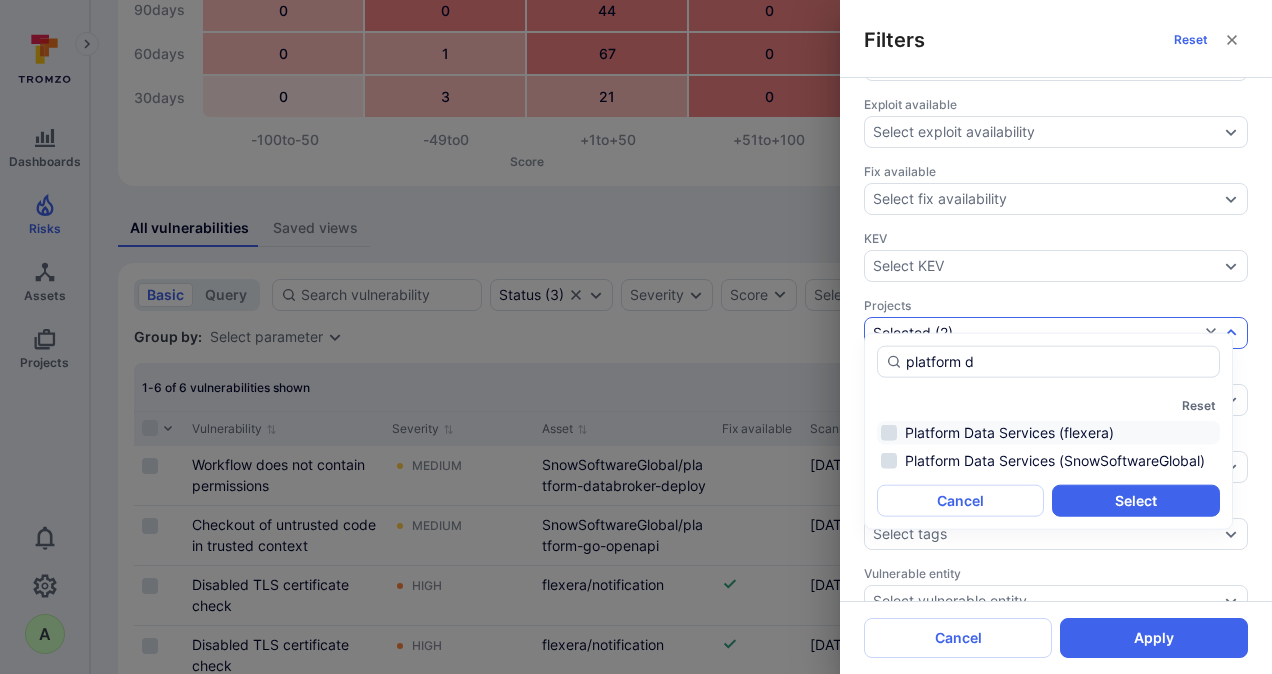 click on "Platform Data Services (flexera)" at bounding box center [1048, 433] 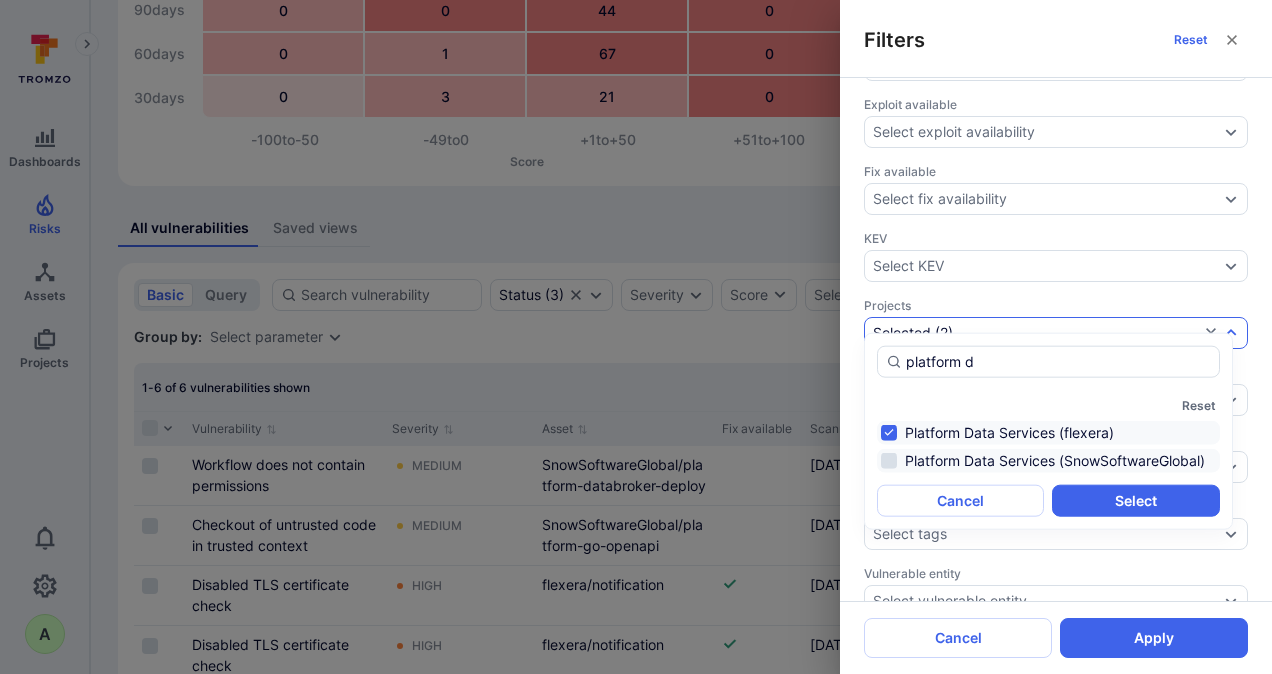 click on "Platform Data Services (SnowSoftwareGlobal)" at bounding box center [1048, 461] 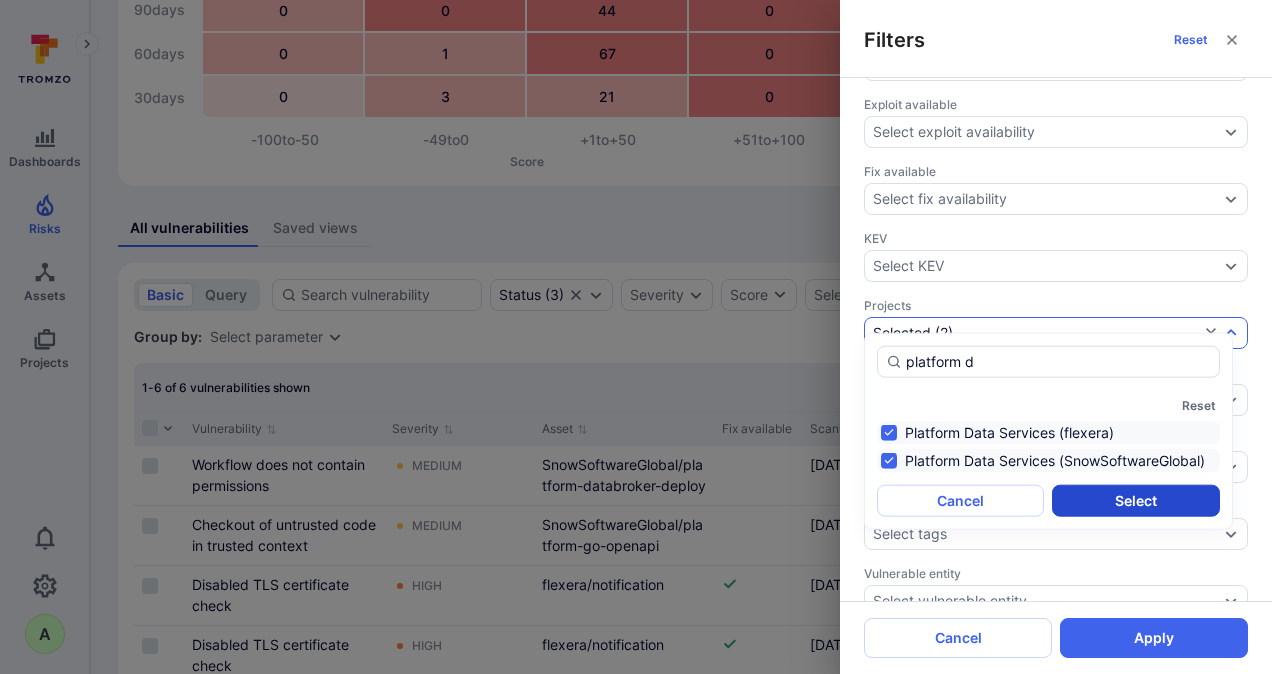 type on "platform d" 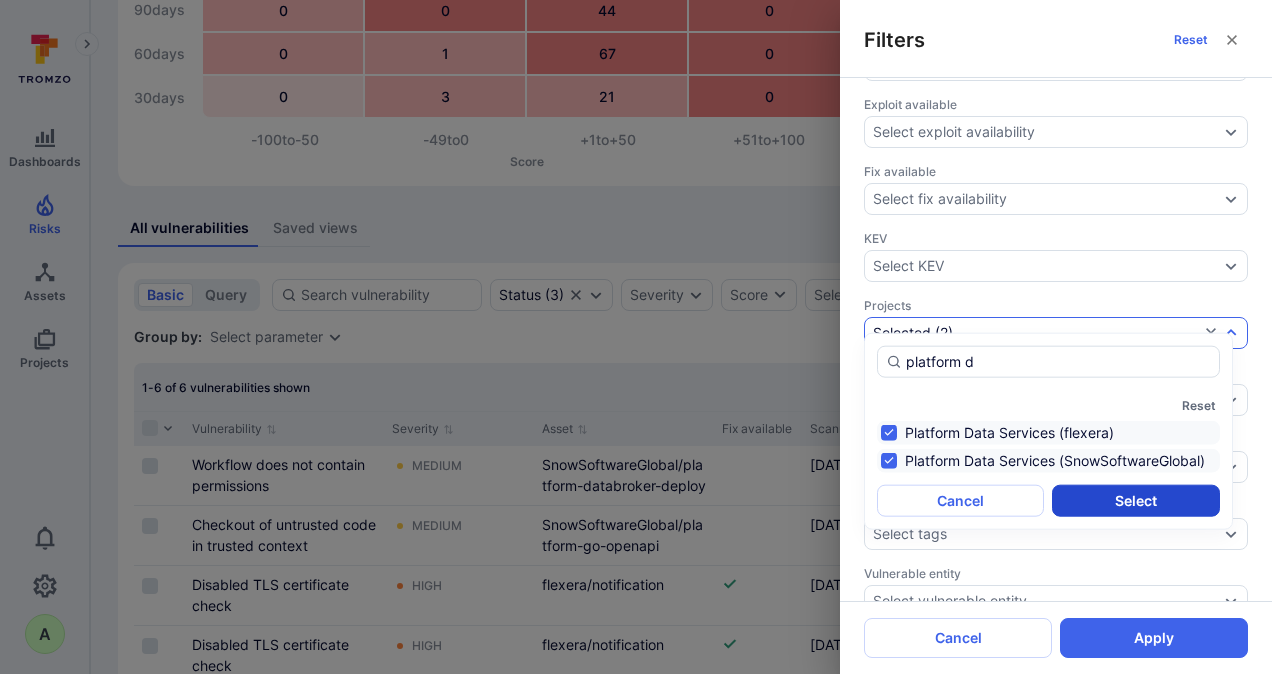 click on "Select" at bounding box center [1135, 501] 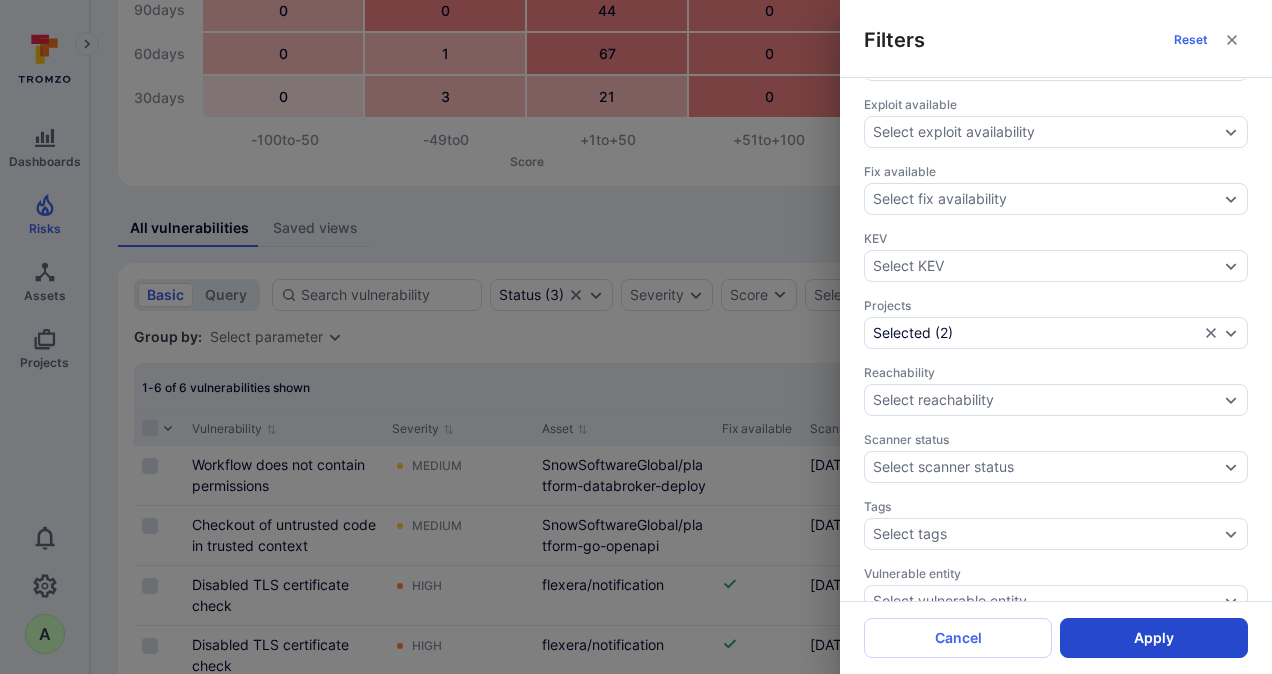 click on "Apply" at bounding box center (1154, 638) 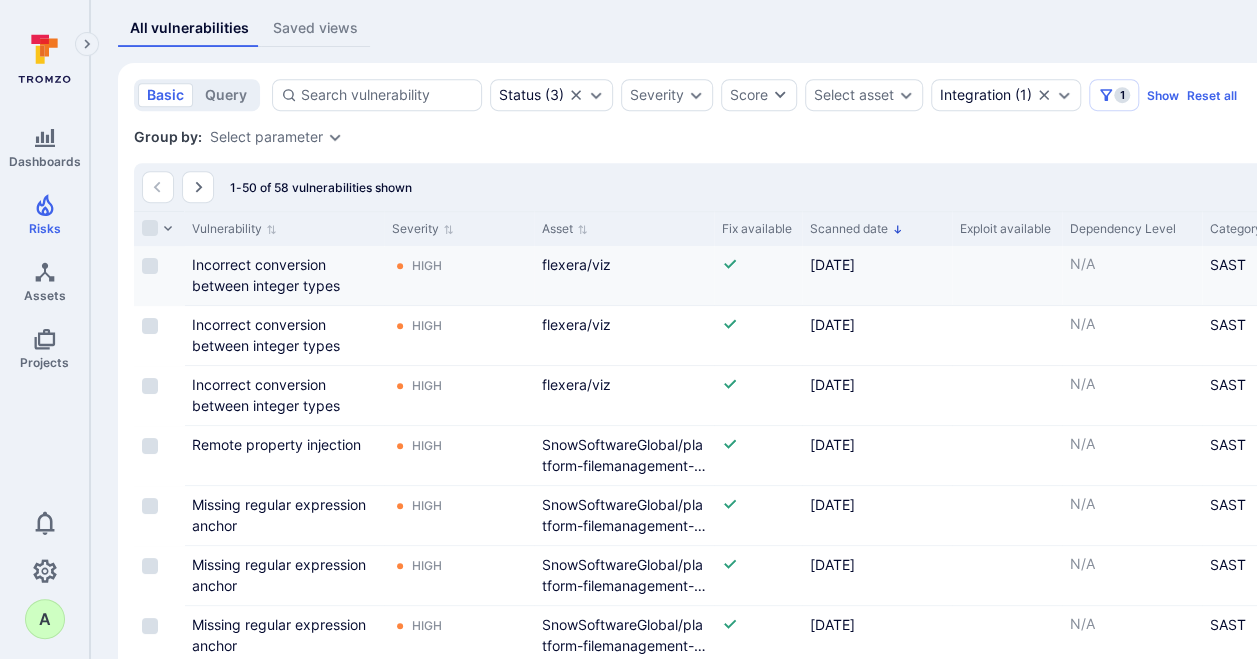 scroll, scrollTop: 398, scrollLeft: 0, axis: vertical 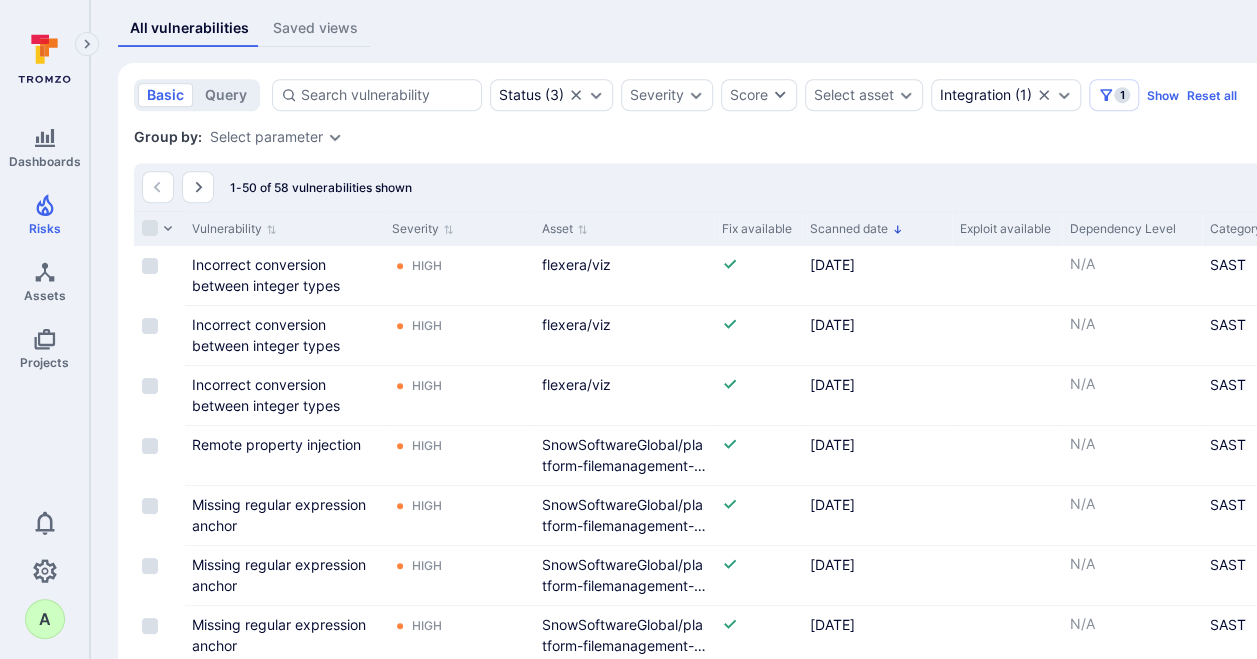 click 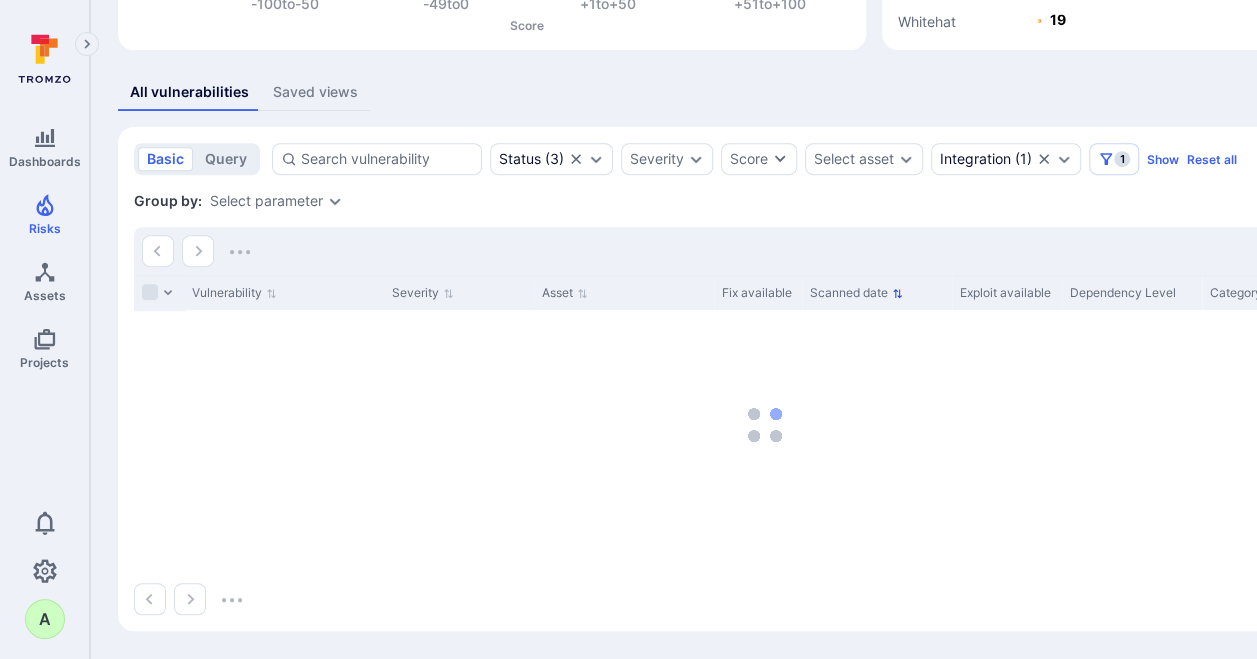 click at bounding box center [897, 293] 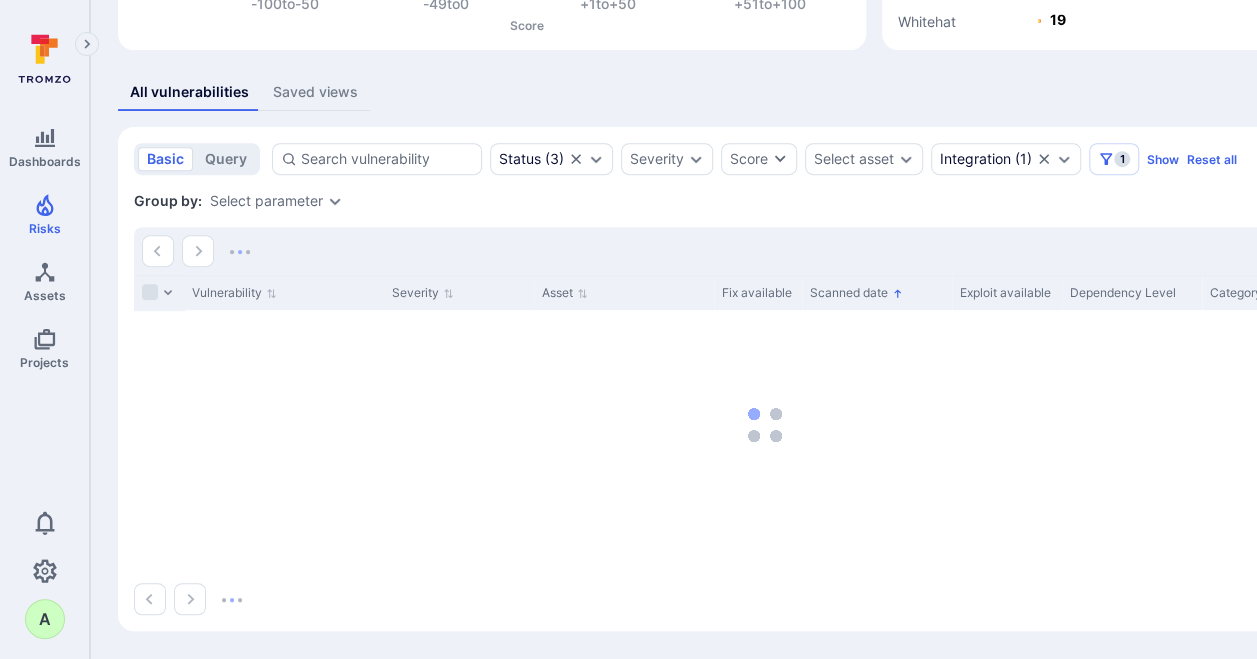 click on "Scanned date" at bounding box center [877, 292] 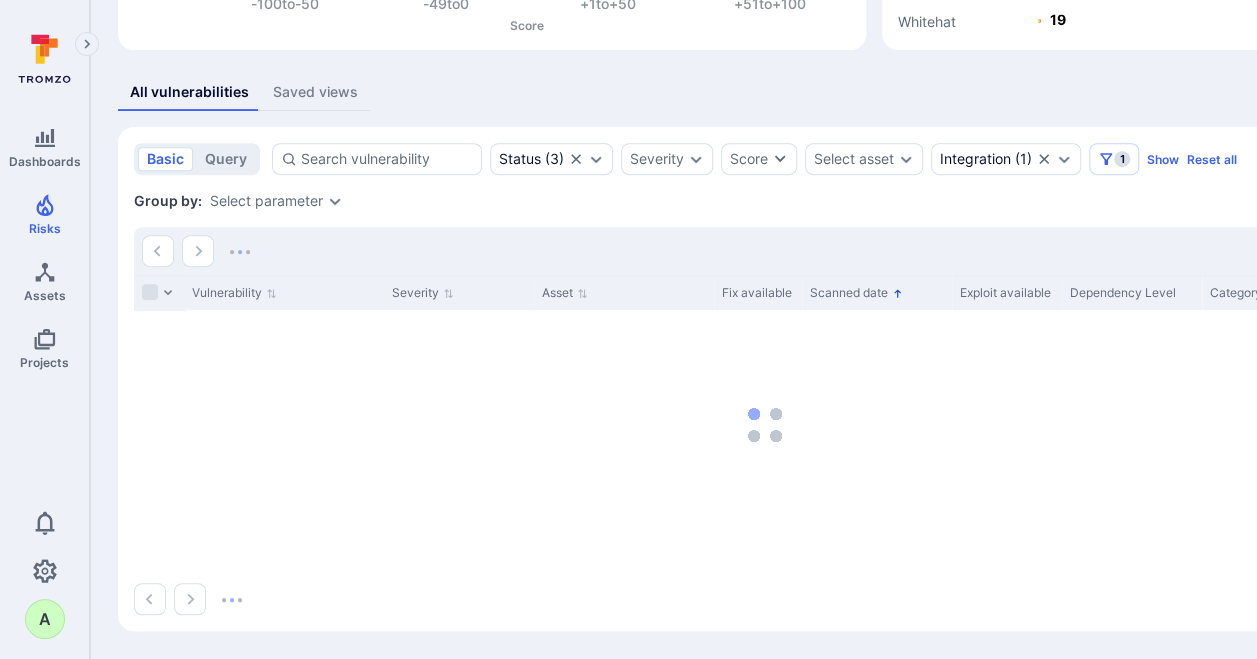 click 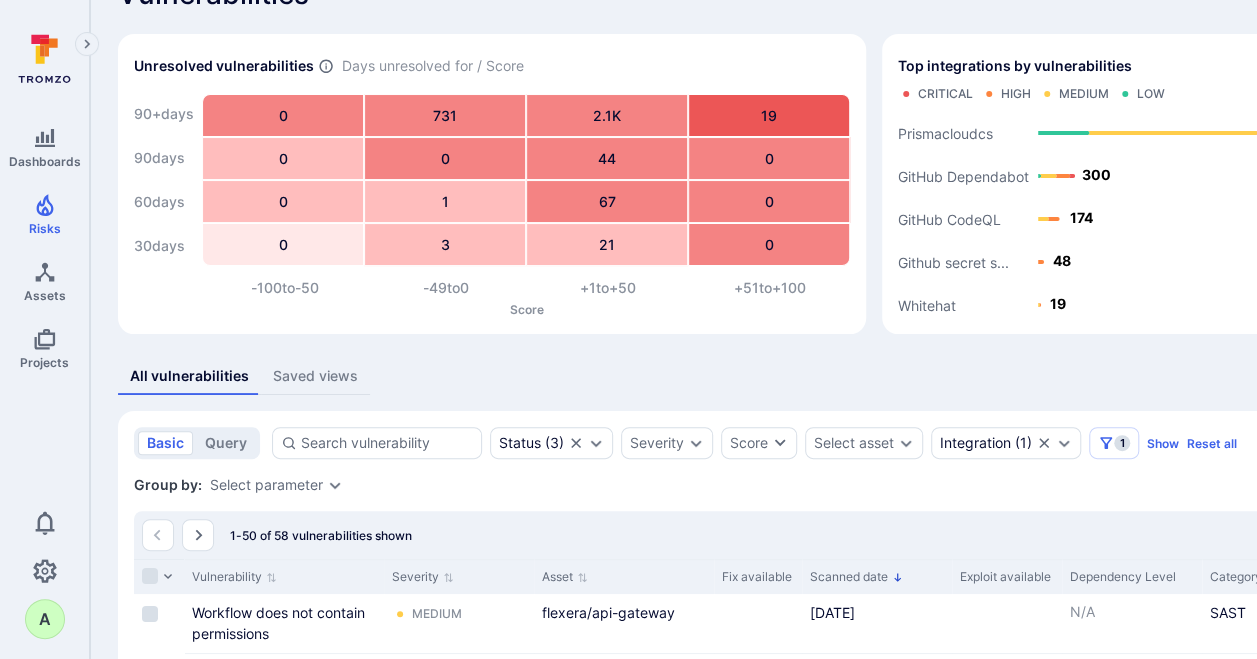 scroll, scrollTop: 0, scrollLeft: 0, axis: both 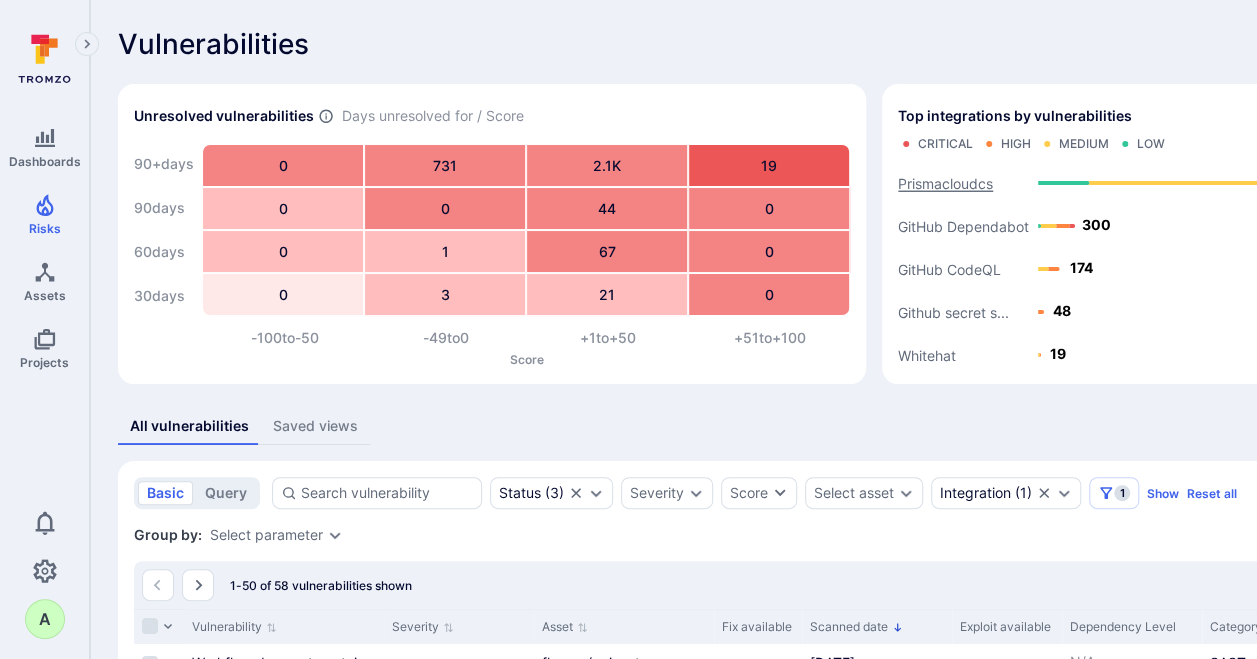 click on "Prismacloudcs" 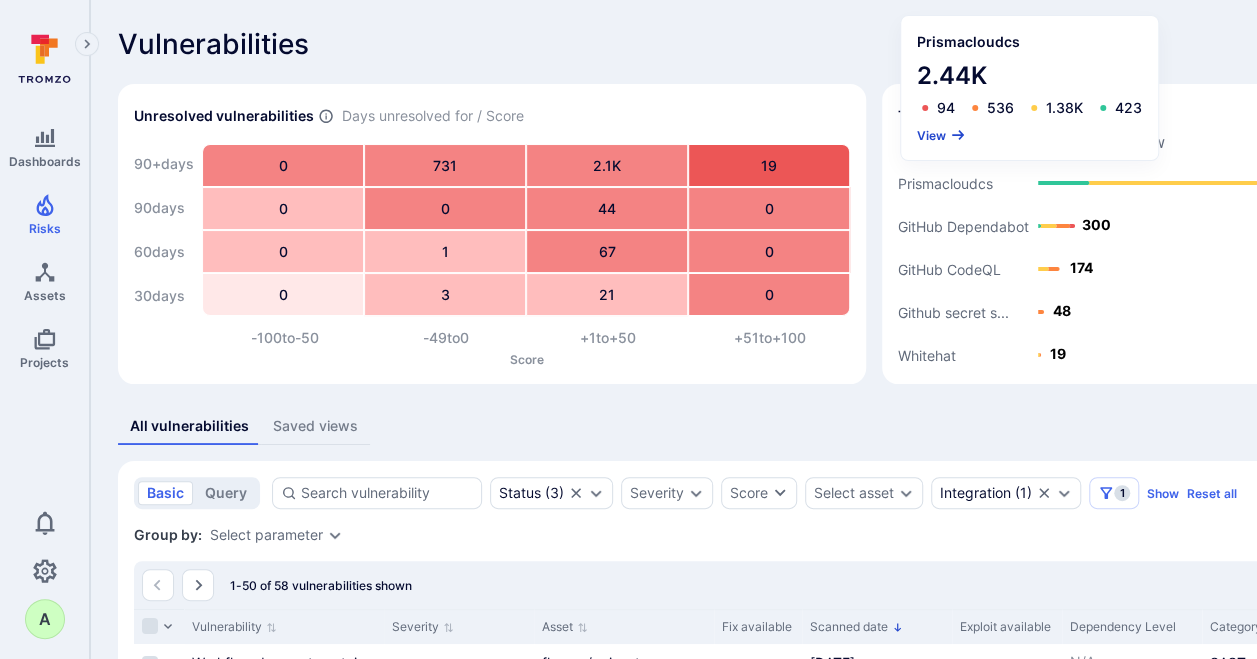 click on "View" at bounding box center (941, 135) 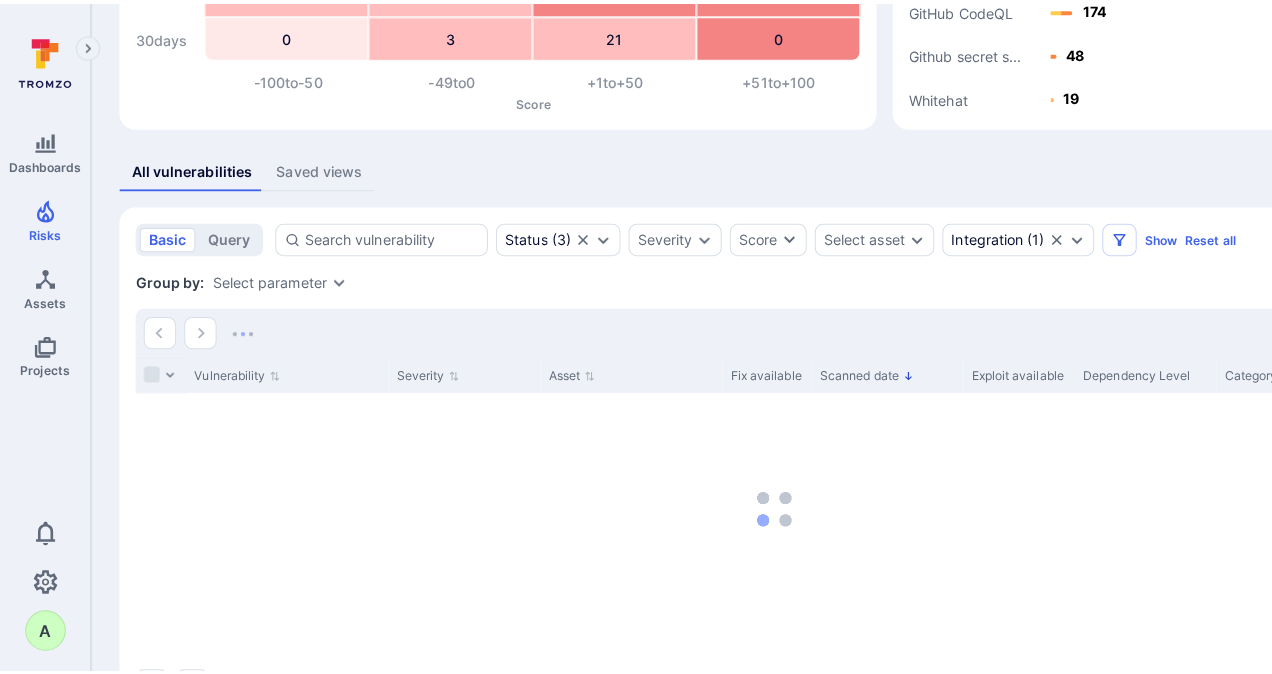 scroll, scrollTop: 300, scrollLeft: 0, axis: vertical 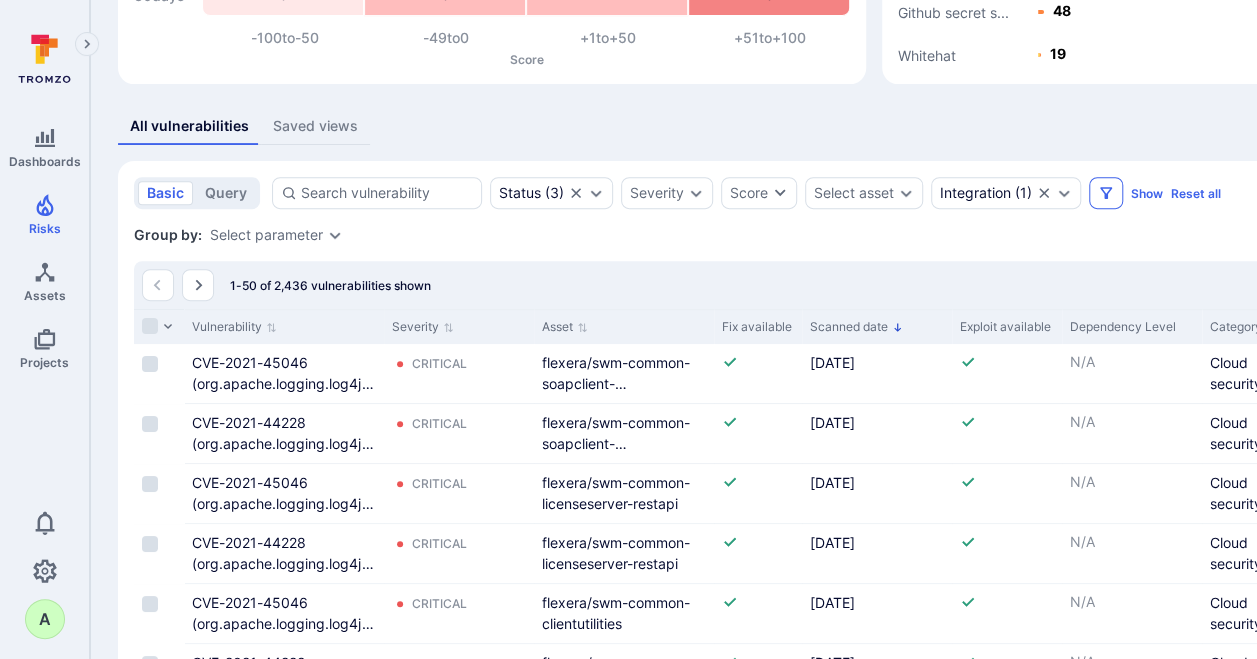 click 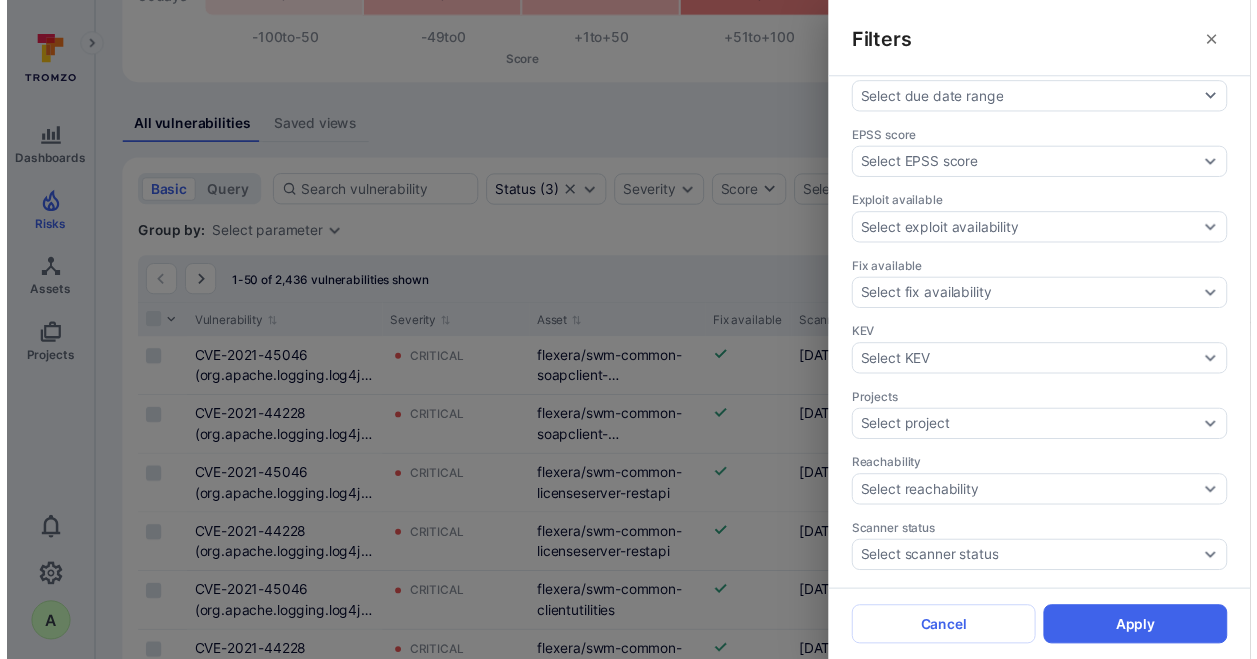 scroll, scrollTop: 600, scrollLeft: 0, axis: vertical 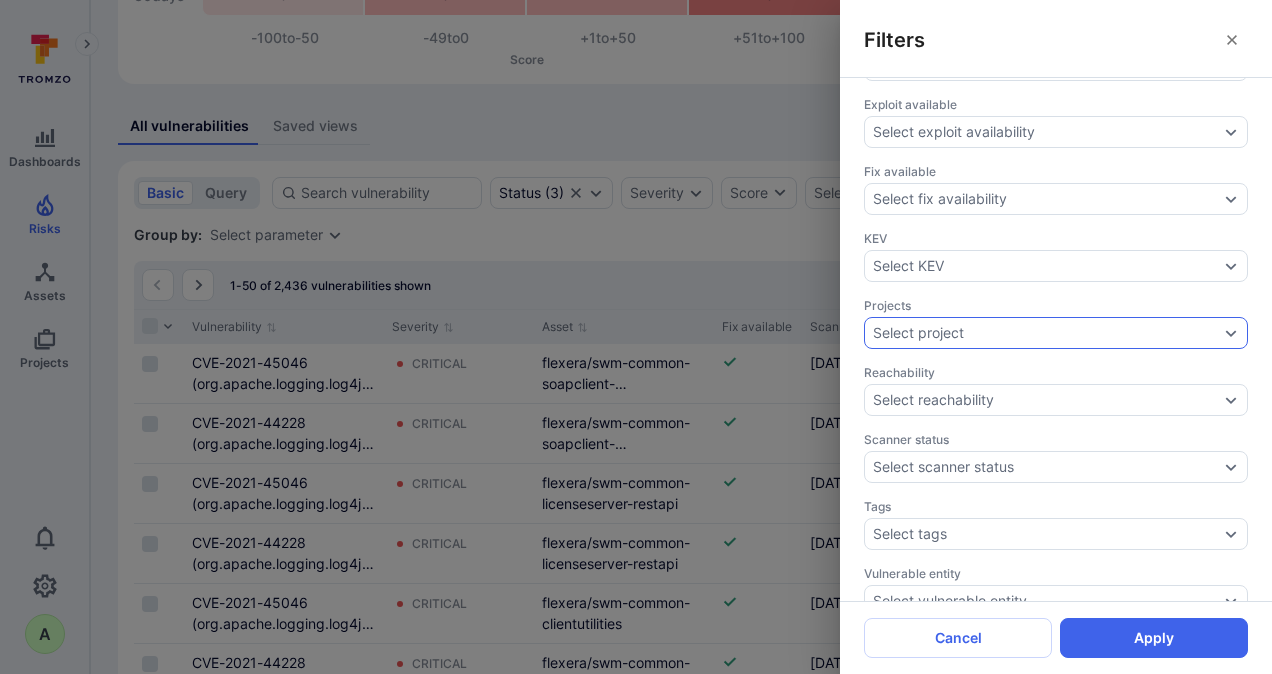 click on "Select project" at bounding box center [1046, 333] 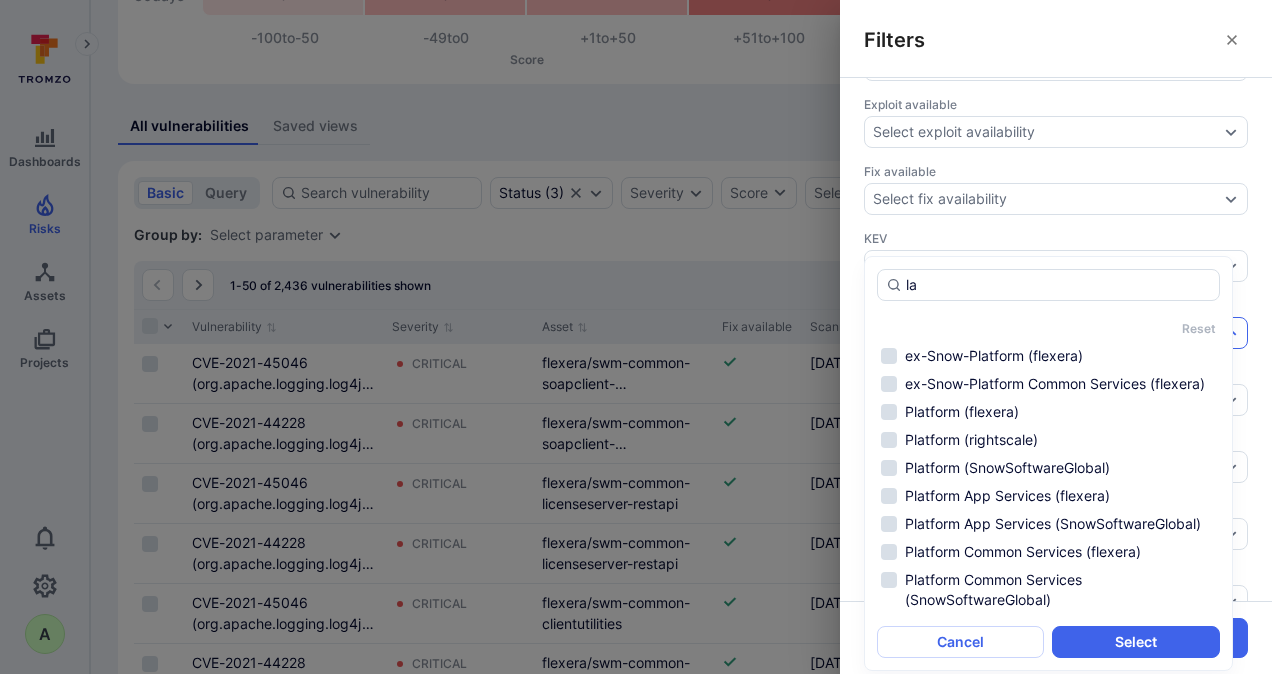 type on "l" 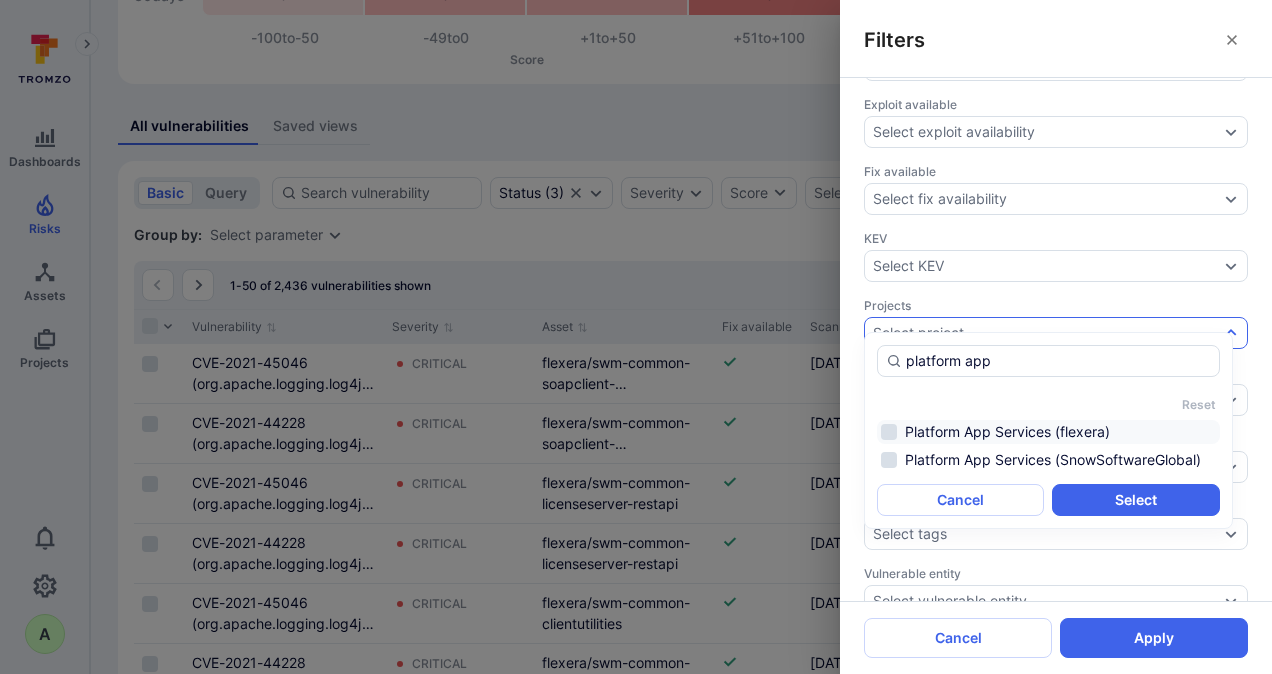 click on "Platform App Services (flexera)" at bounding box center (1048, 432) 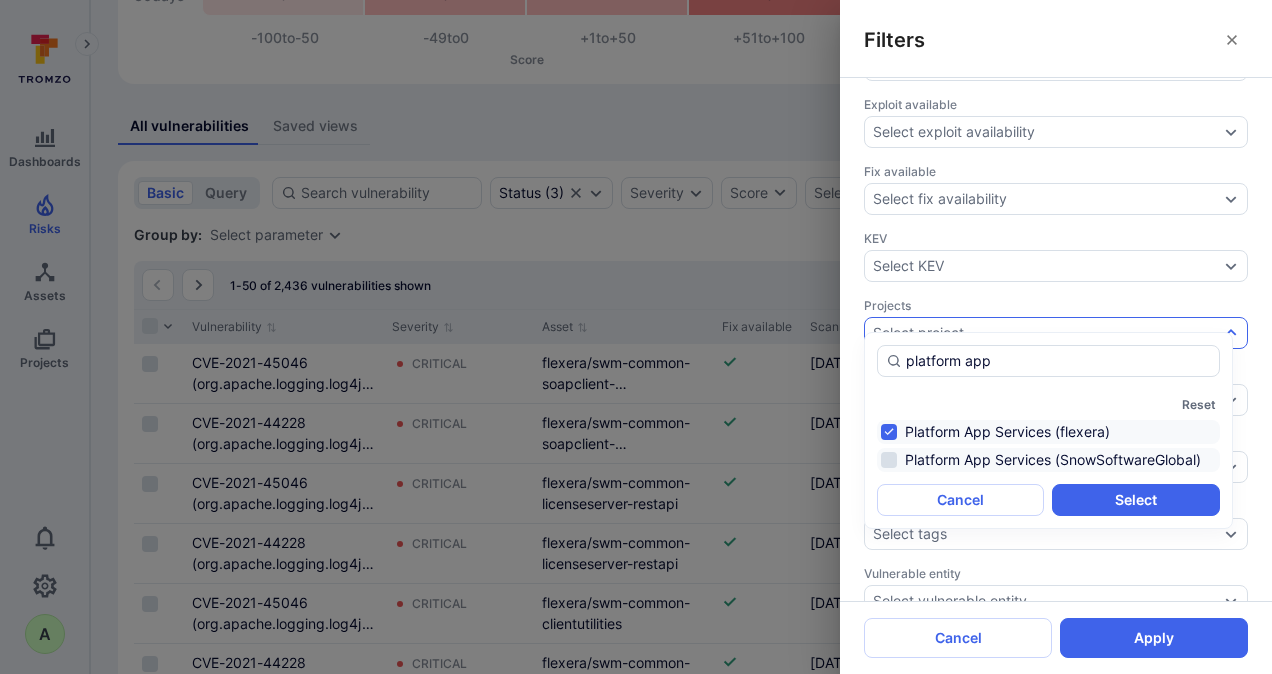 click on "Platform App Services (SnowSoftwareGlobal)" at bounding box center (1048, 460) 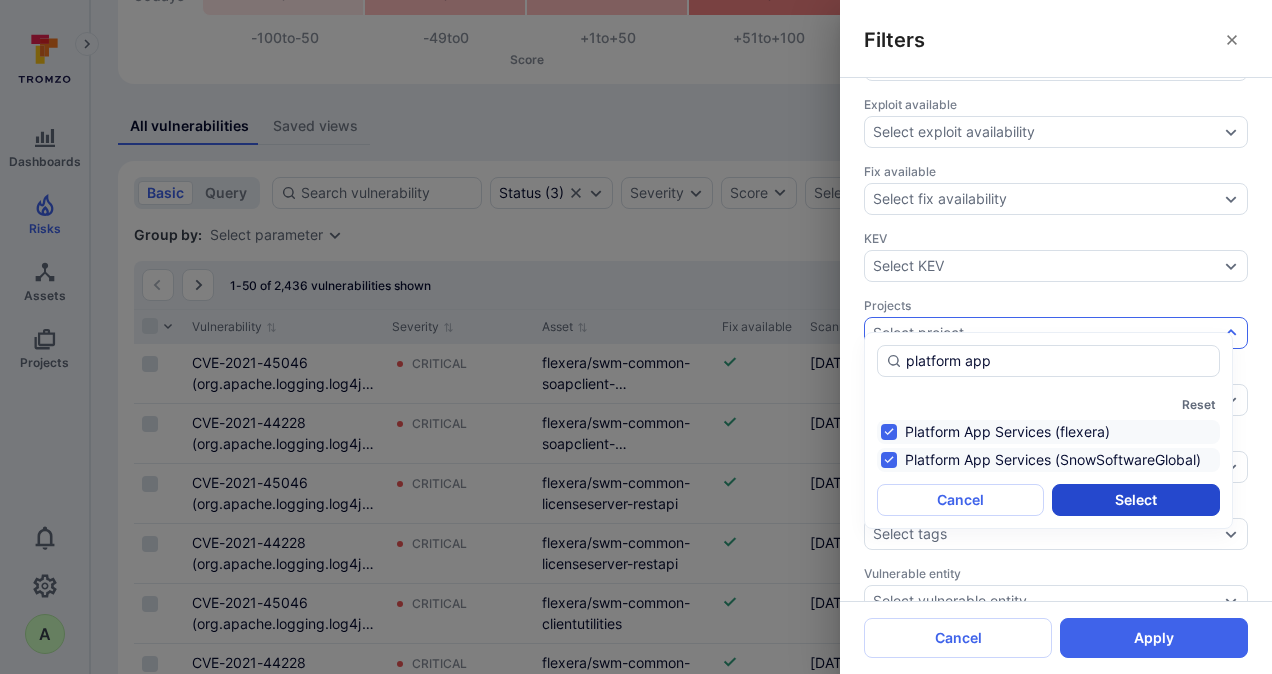 type on "platform app" 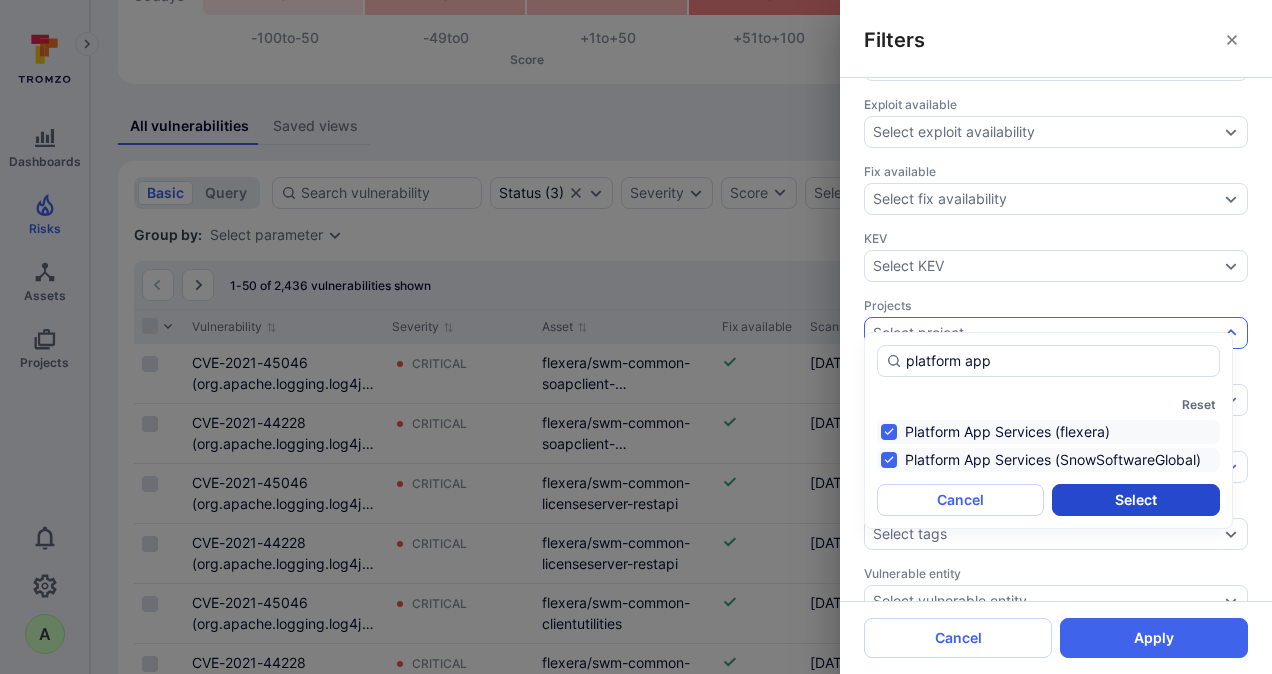click on "Select" at bounding box center [1135, 500] 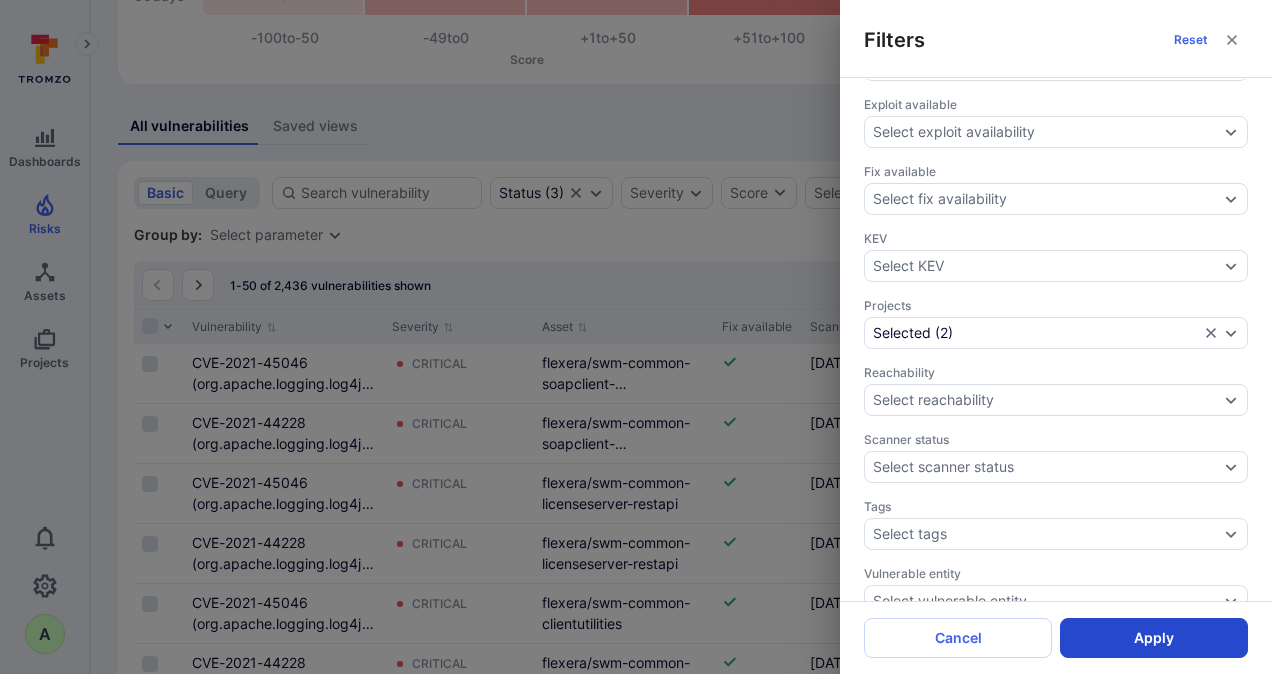click on "Apply" at bounding box center [1154, 638] 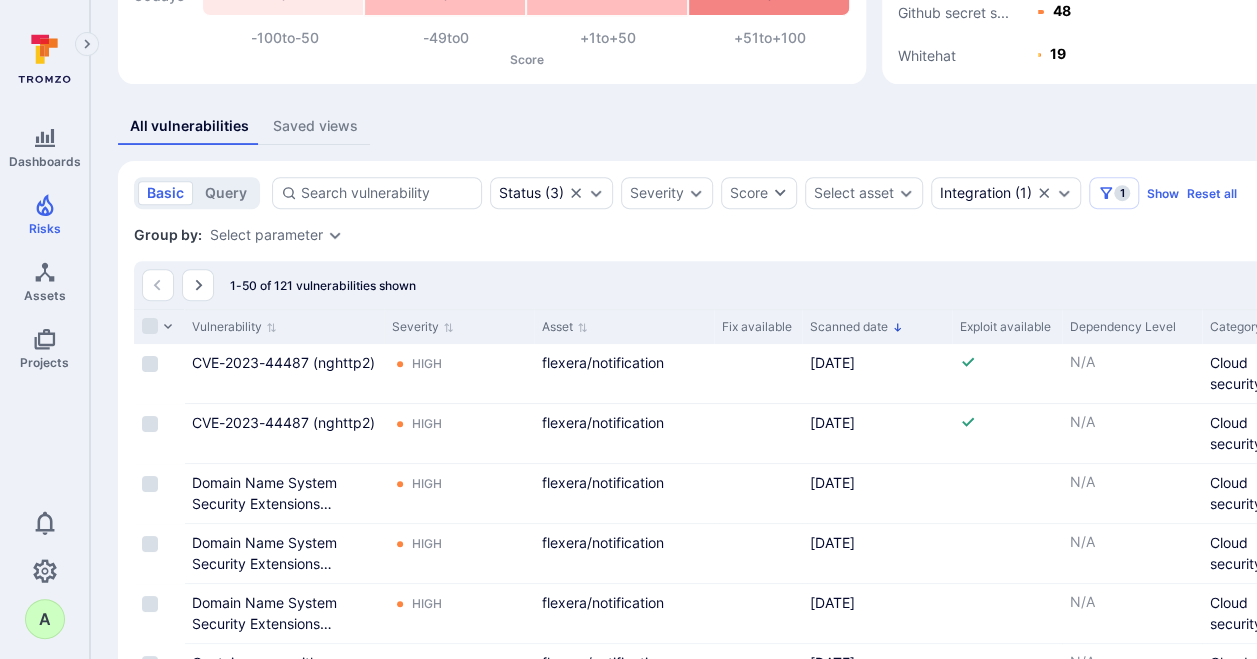 click 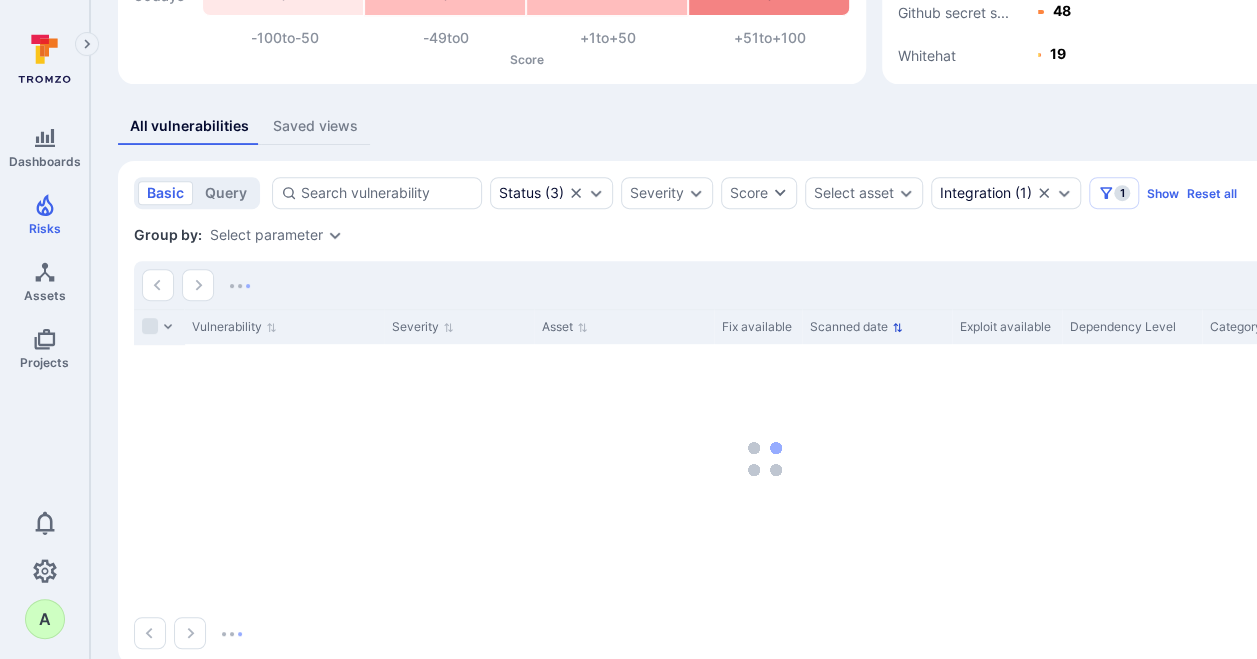 click 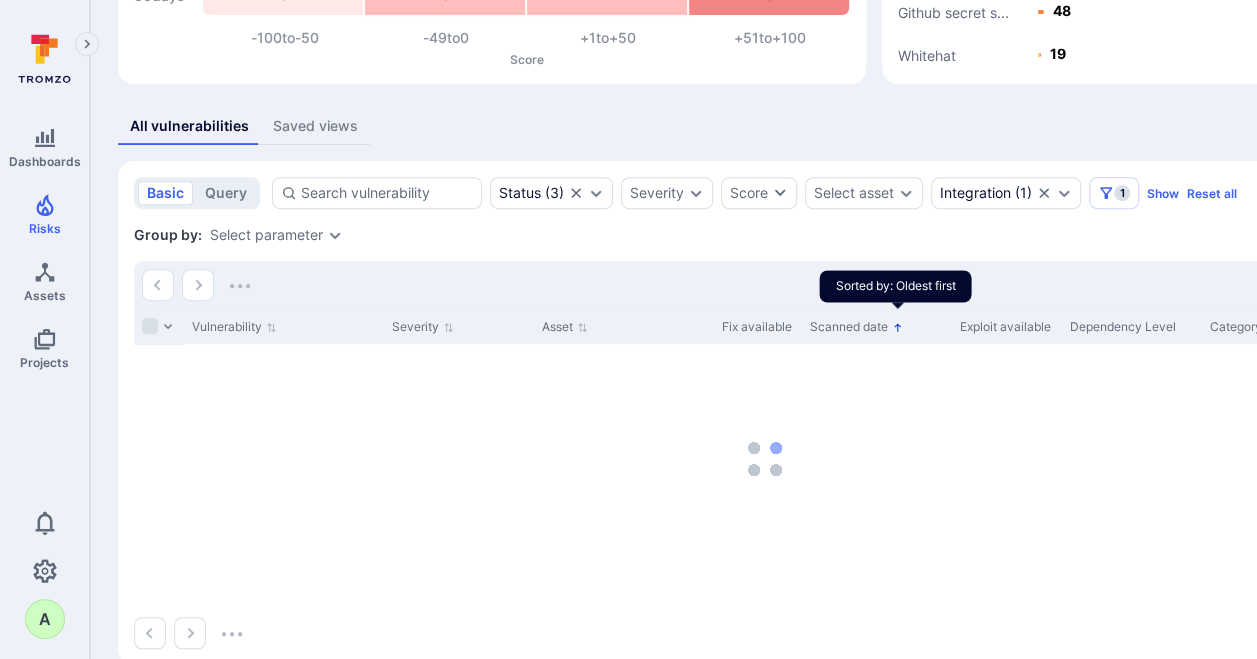 click 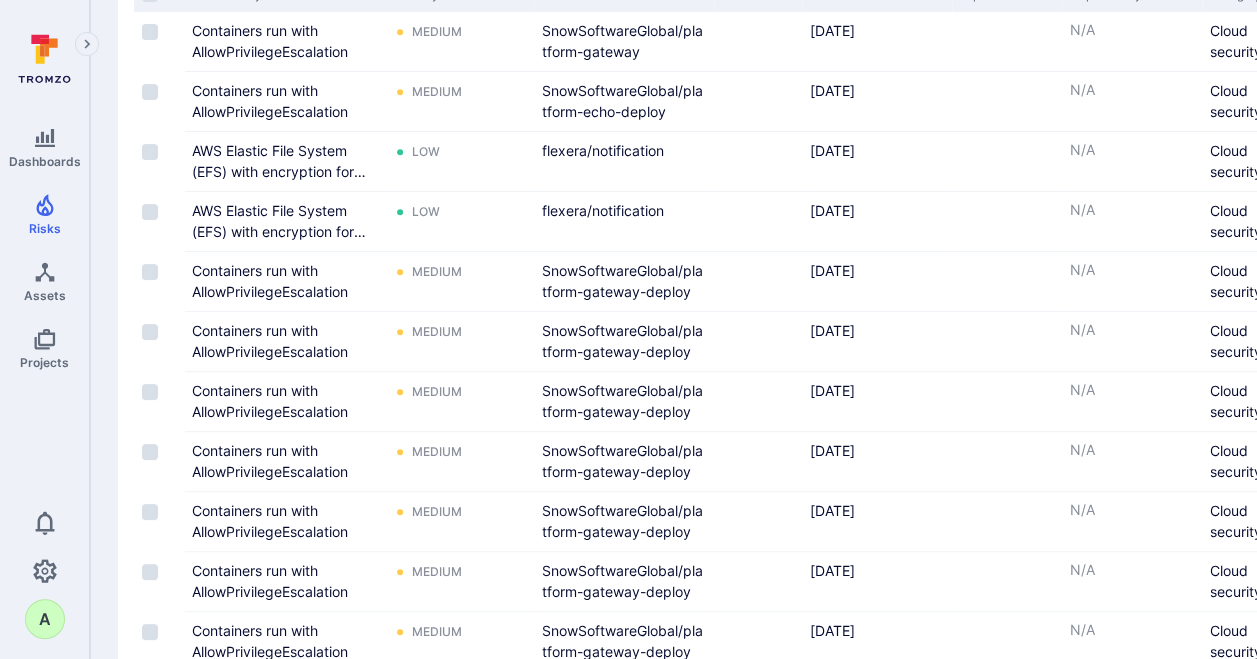 scroll, scrollTop: 278, scrollLeft: 0, axis: vertical 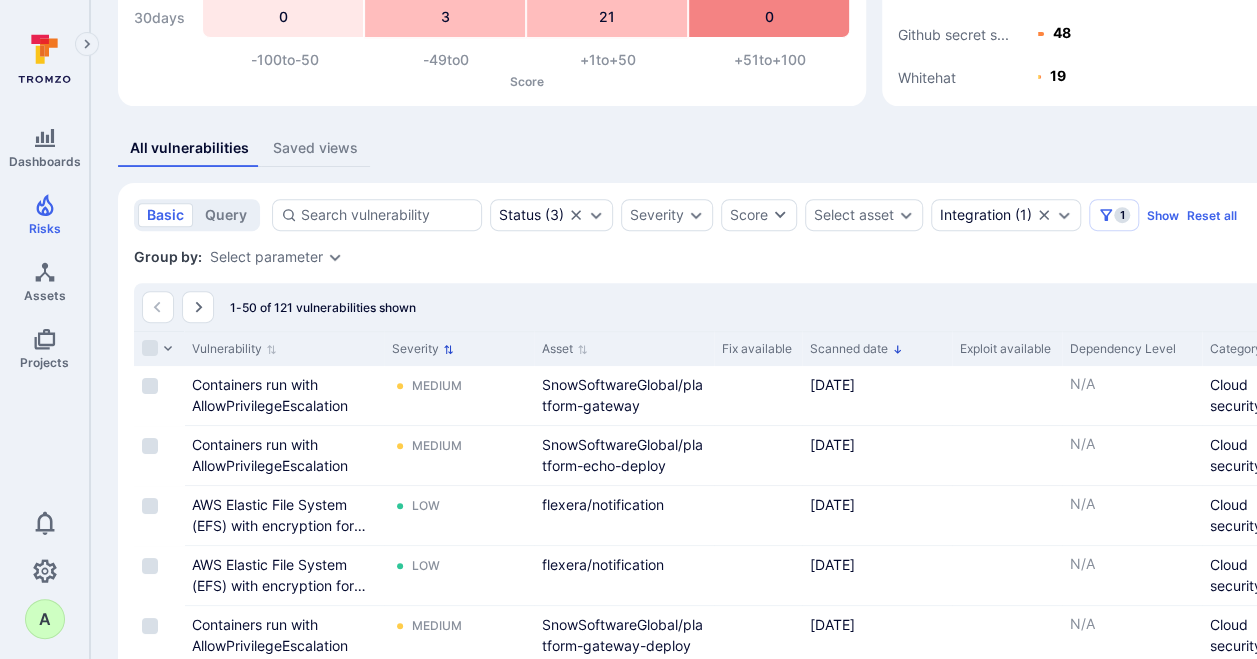 click 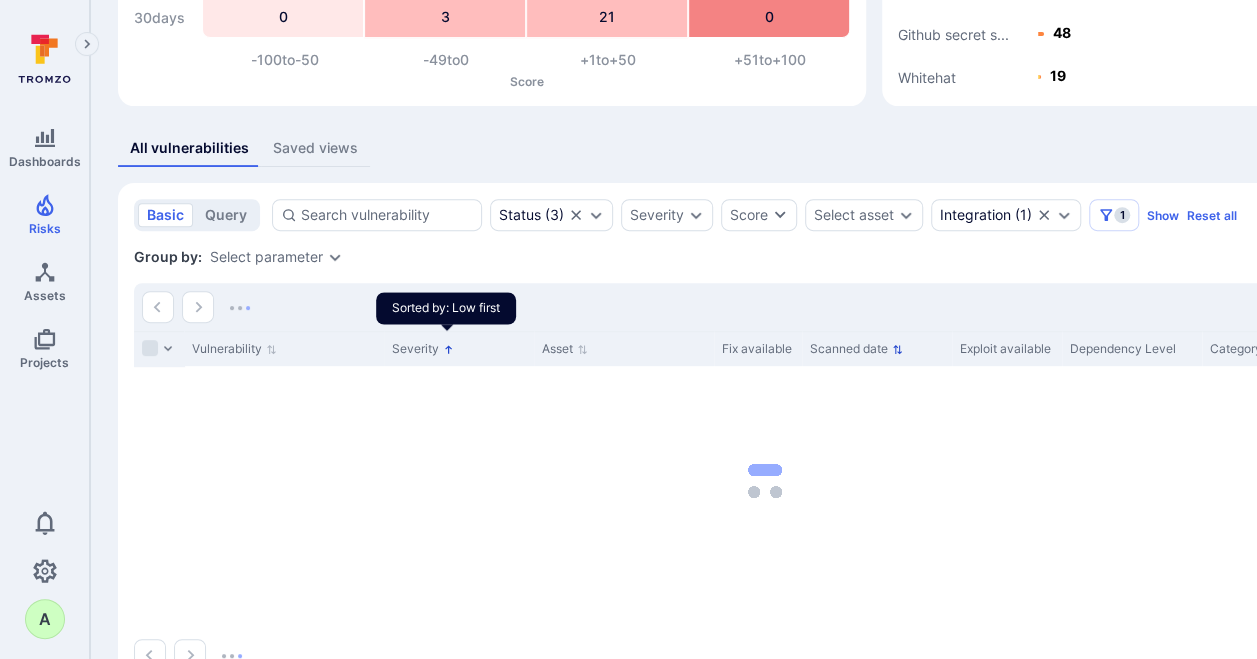 click 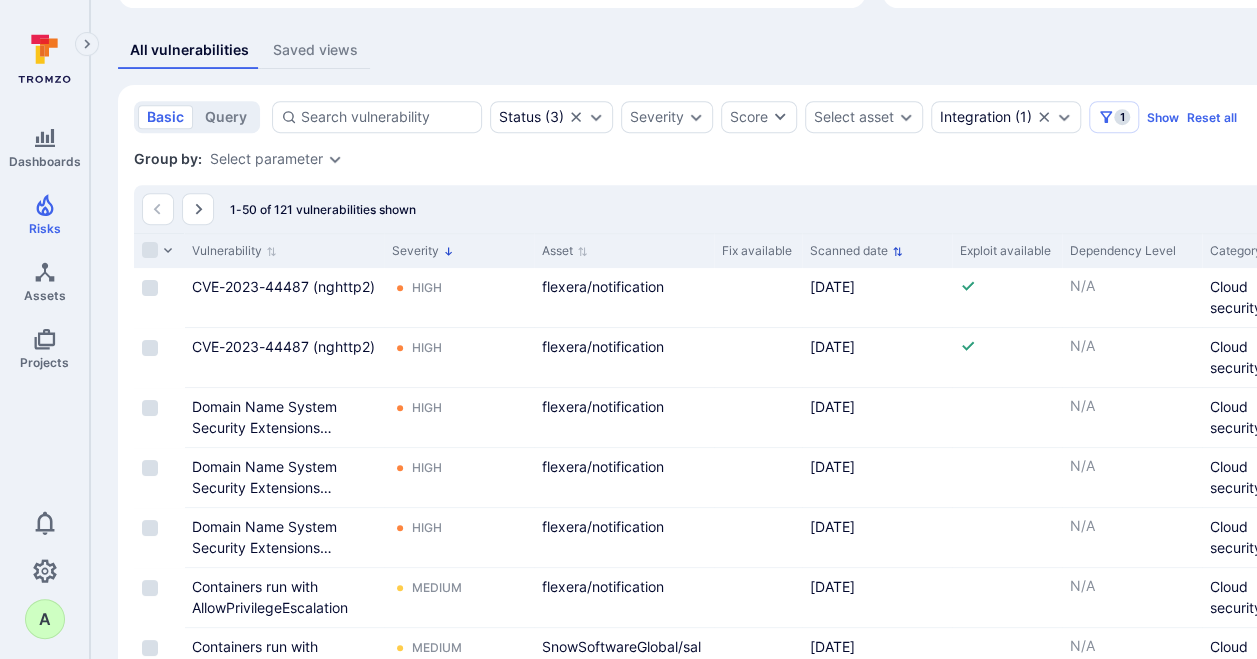 scroll, scrollTop: 578, scrollLeft: 0, axis: vertical 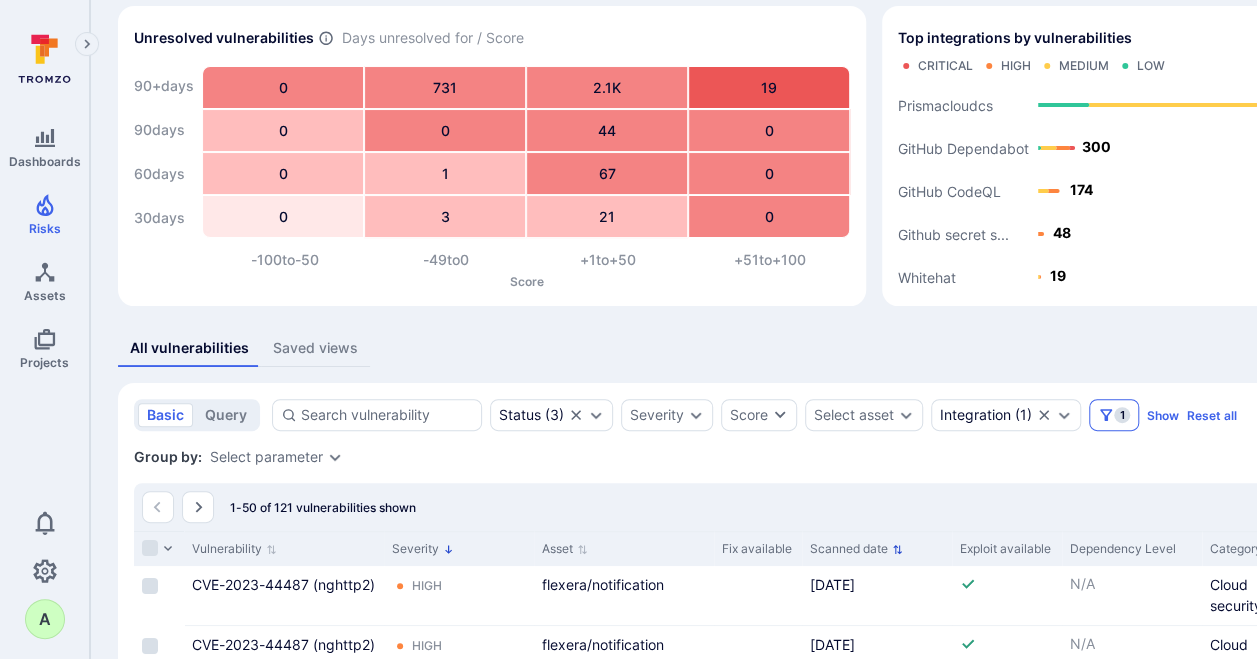 click 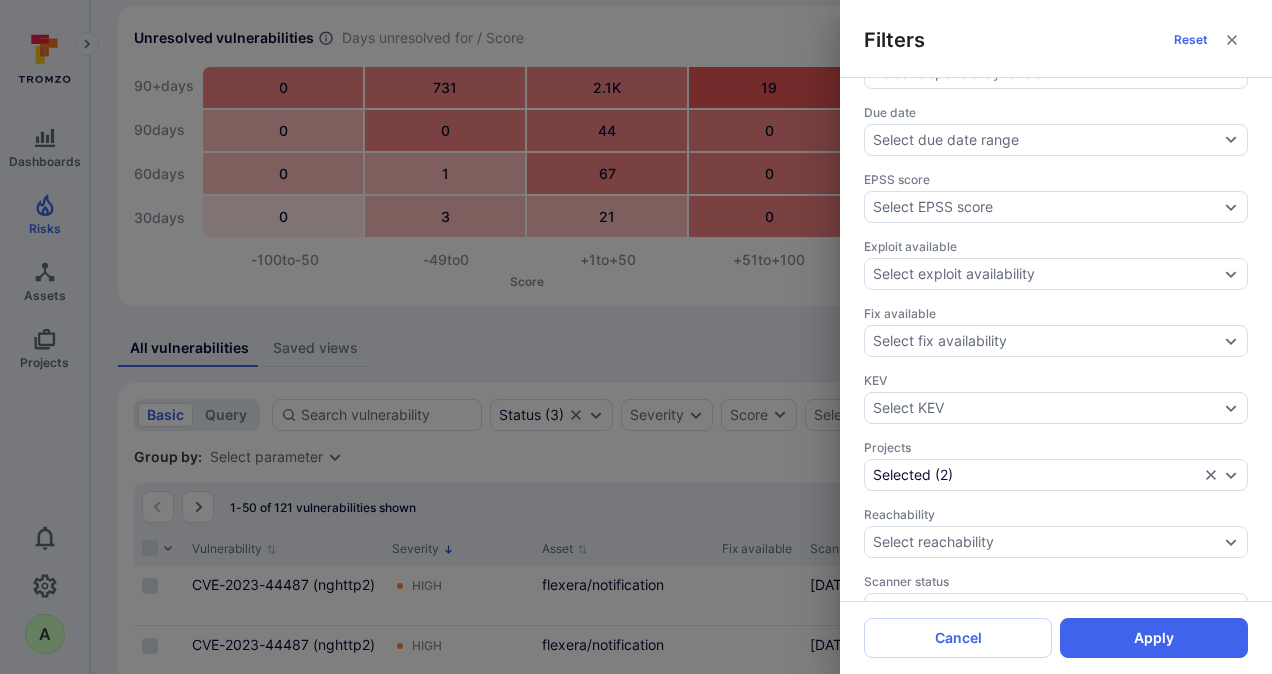 scroll, scrollTop: 500, scrollLeft: 0, axis: vertical 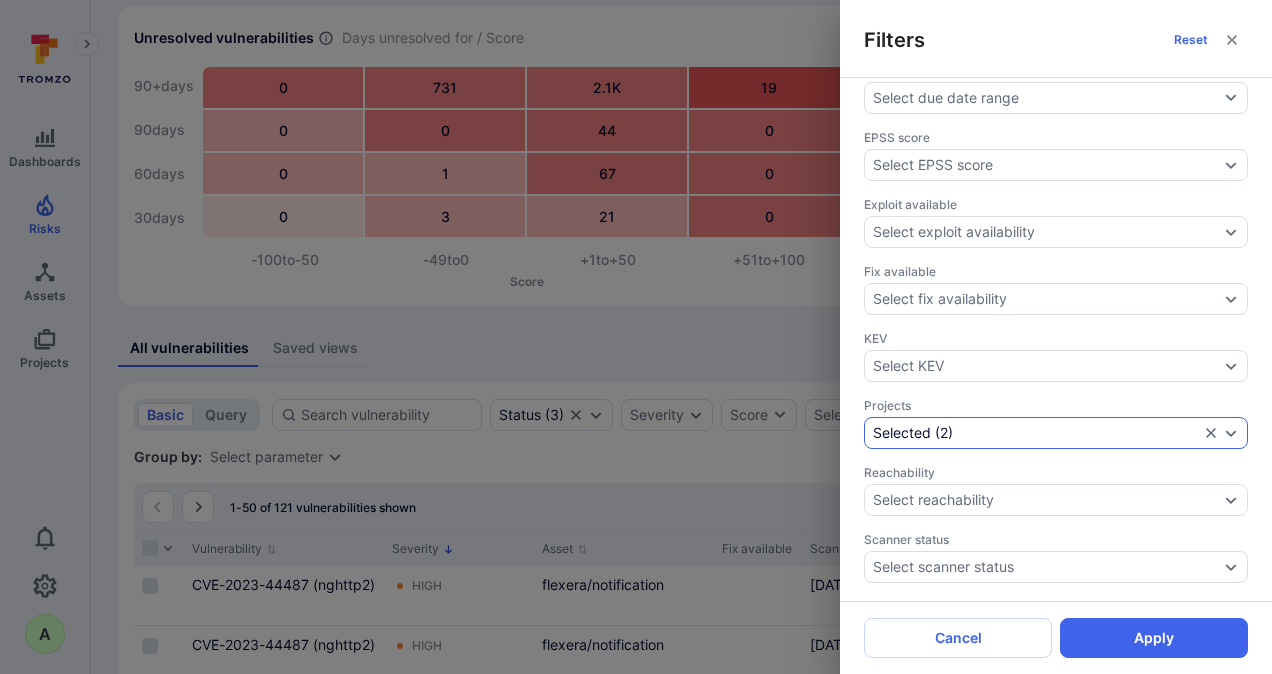 click on "Selected  ( 2 )" at bounding box center [1056, 433] 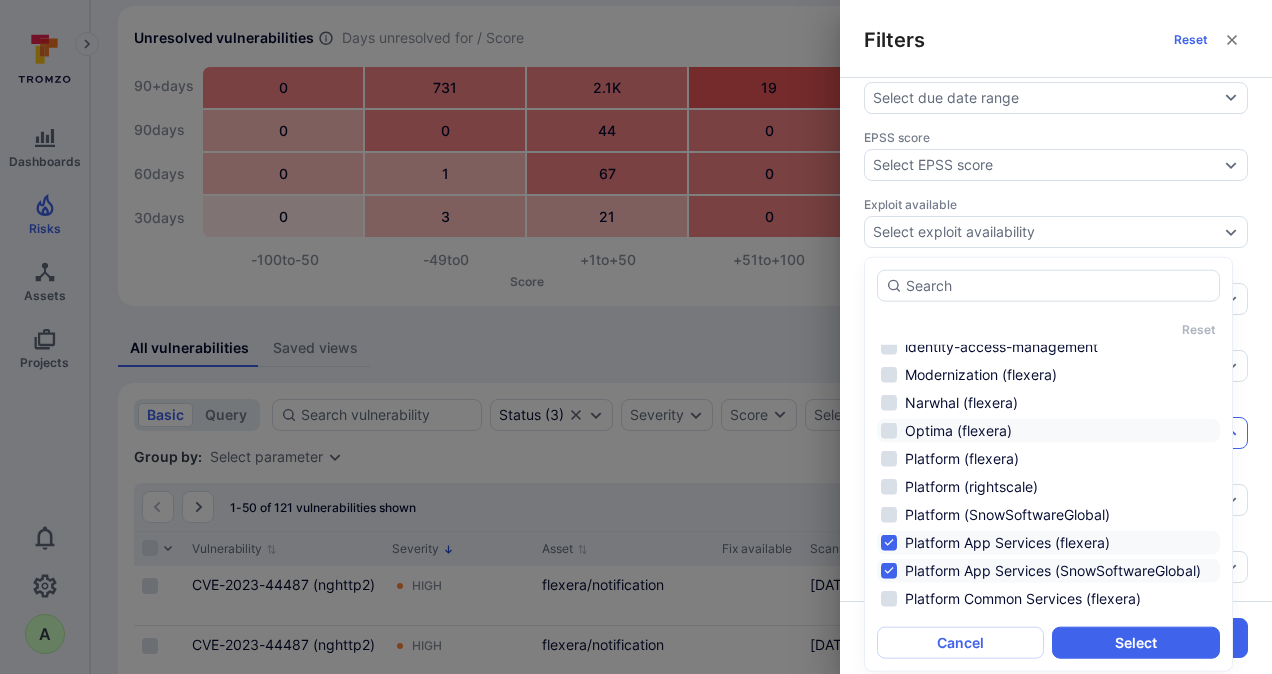 scroll, scrollTop: 1118, scrollLeft: 0, axis: vertical 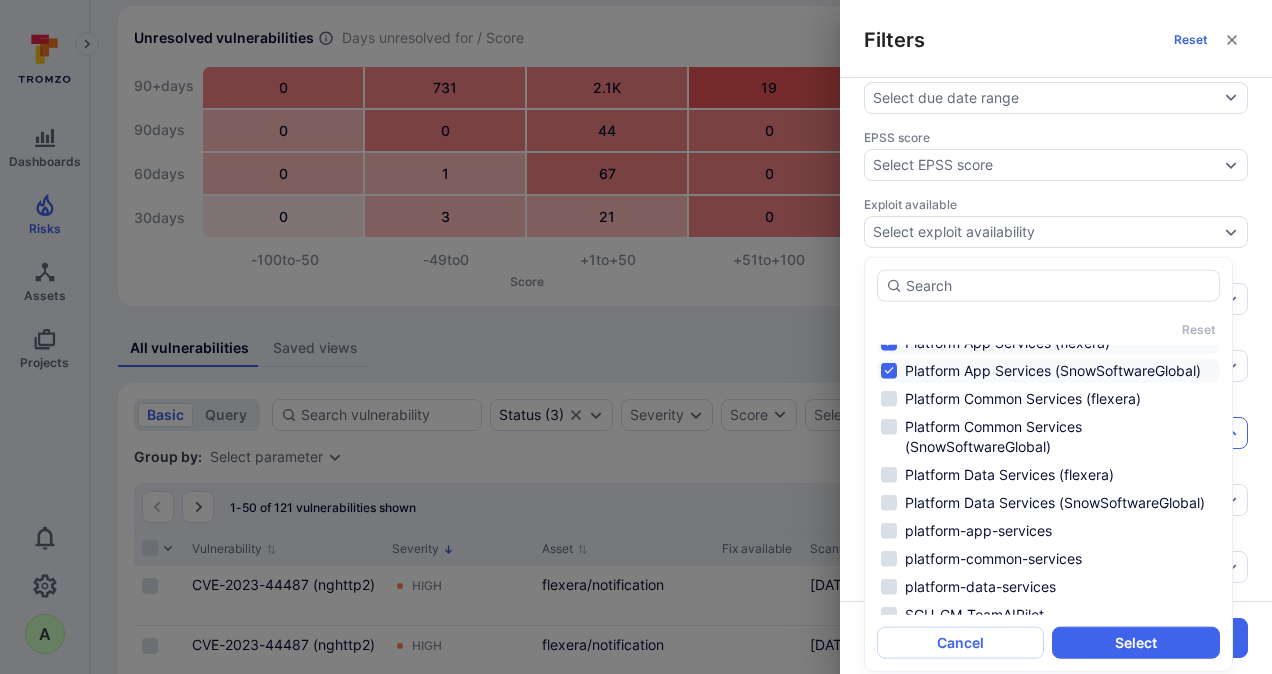 click on "Platform App Services (SnowSoftwareGlobal)" at bounding box center (1048, 371) 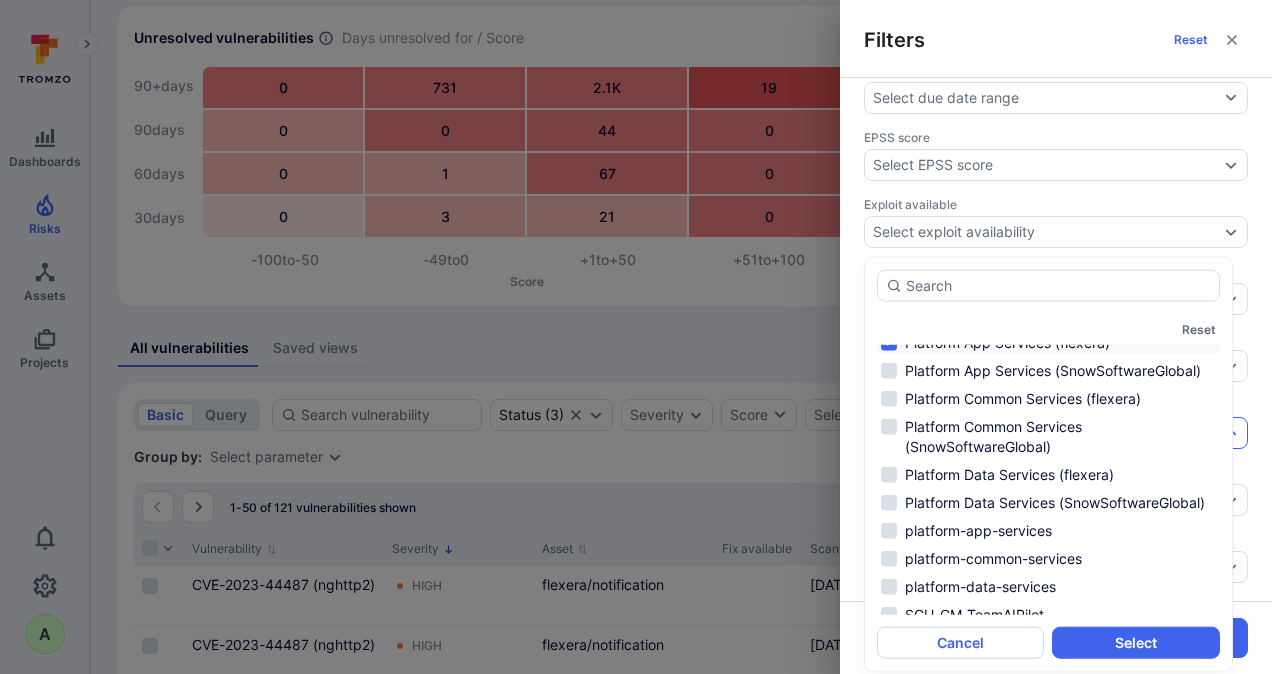 click on "Platform App Services (flexera)" at bounding box center (1048, 343) 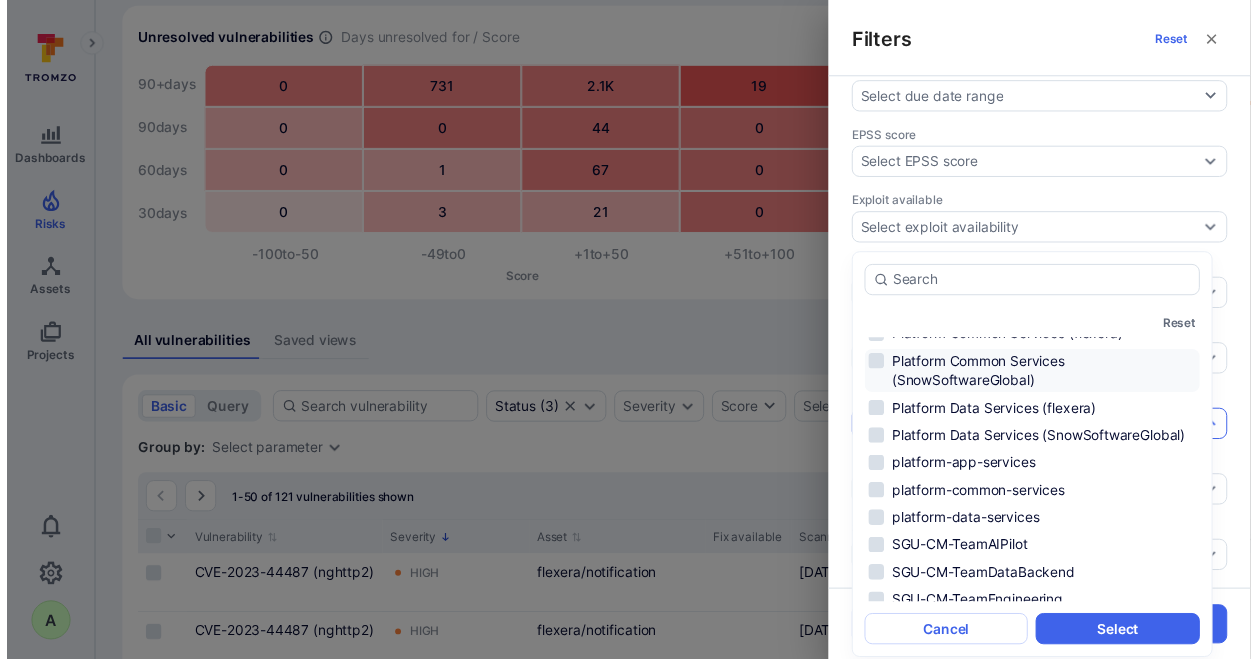 scroll, scrollTop: 1218, scrollLeft: 0, axis: vertical 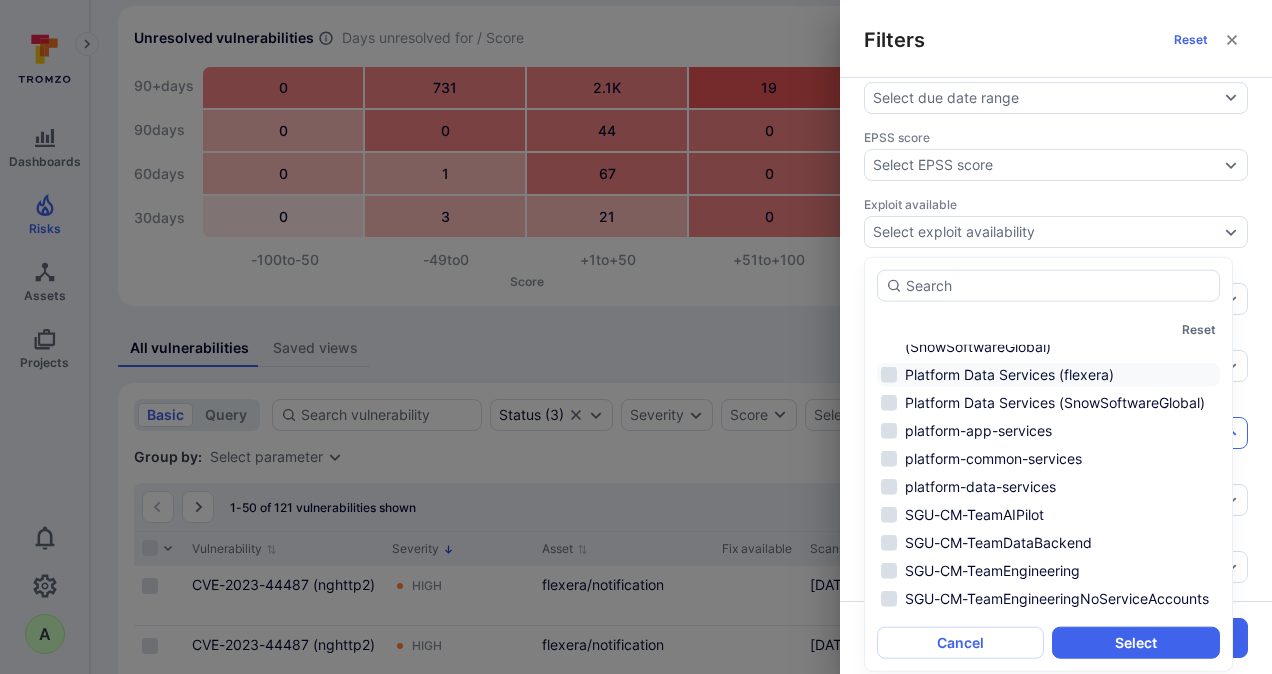 click on "Platform Data Services (flexera)" at bounding box center (1048, 375) 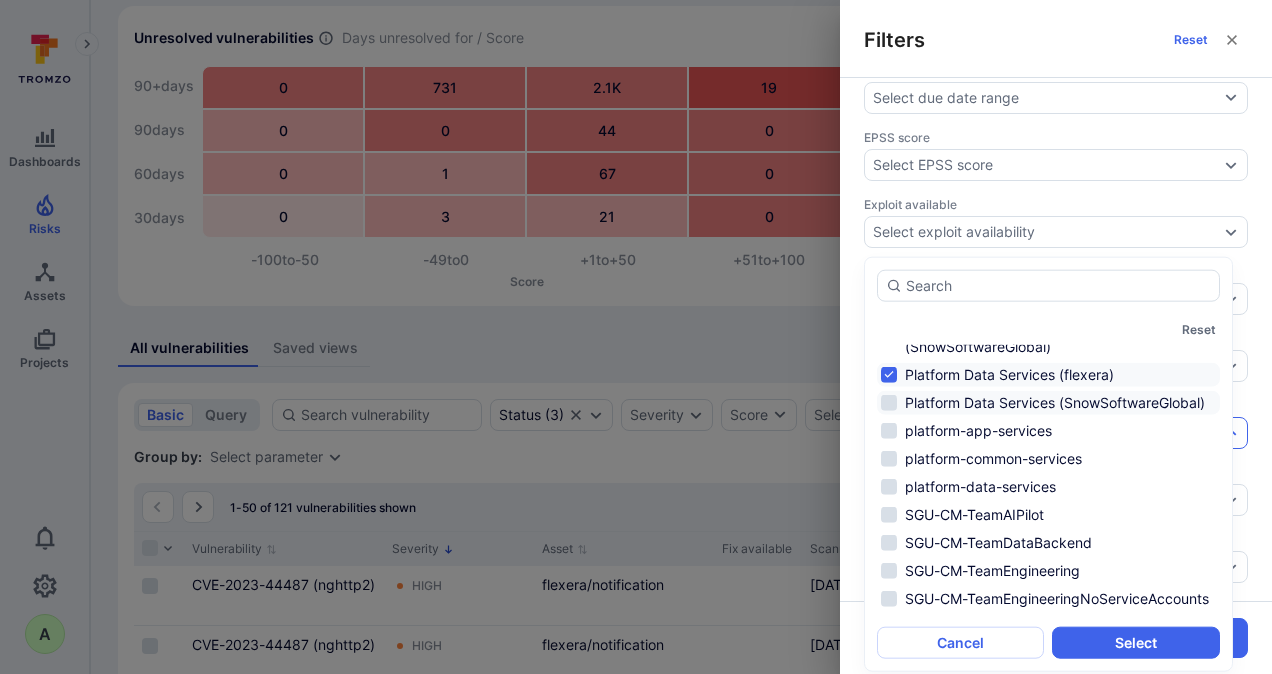 click on "Platform Data Services (SnowSoftwareGlobal)" at bounding box center [1048, 403] 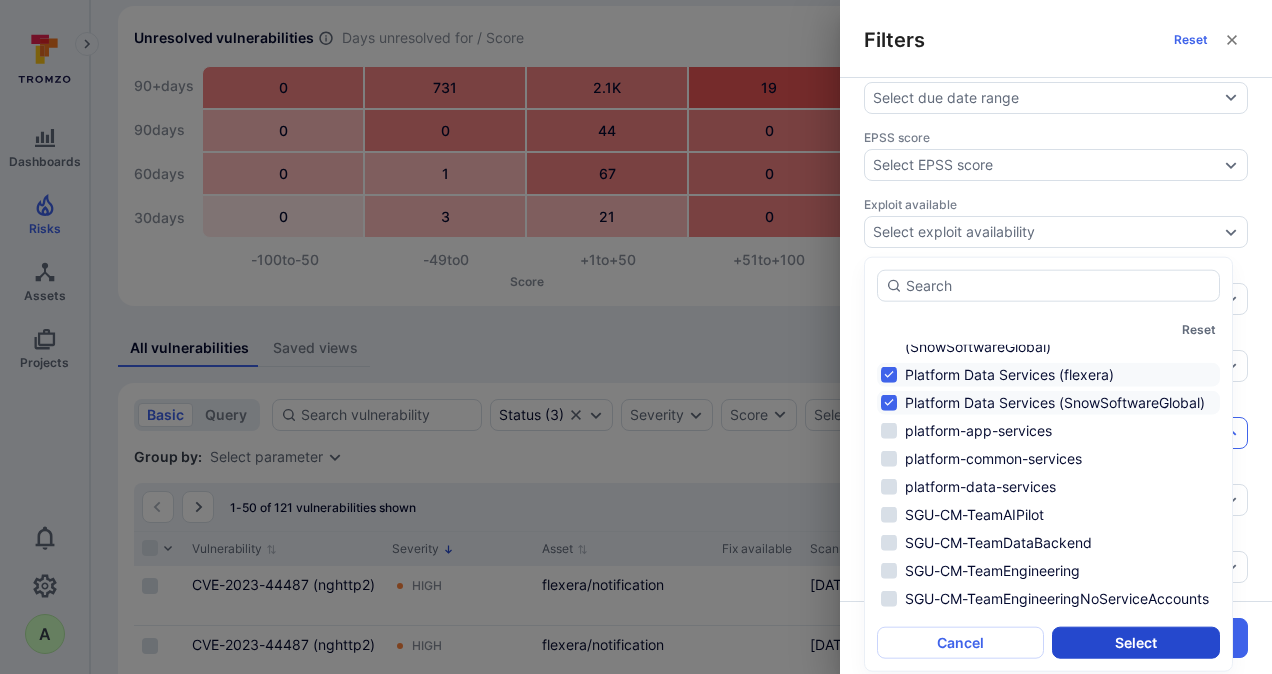 click on "Select" at bounding box center (1135, 642) 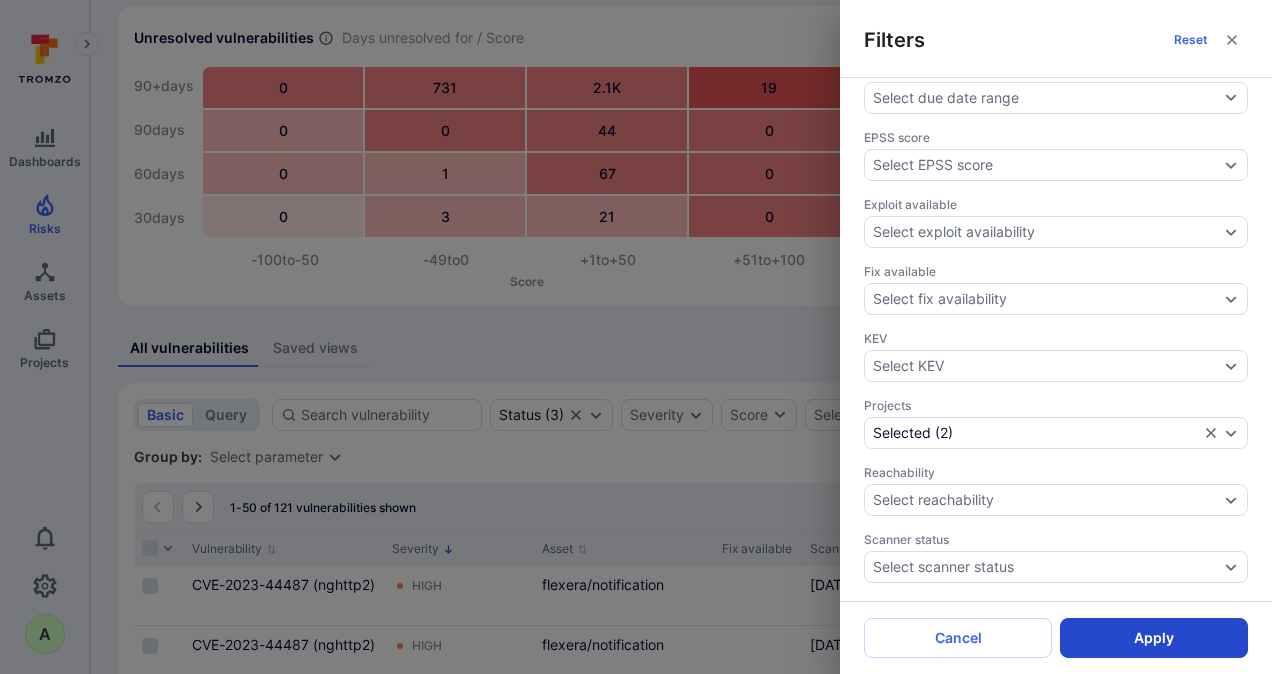 click on "Apply" at bounding box center [1154, 638] 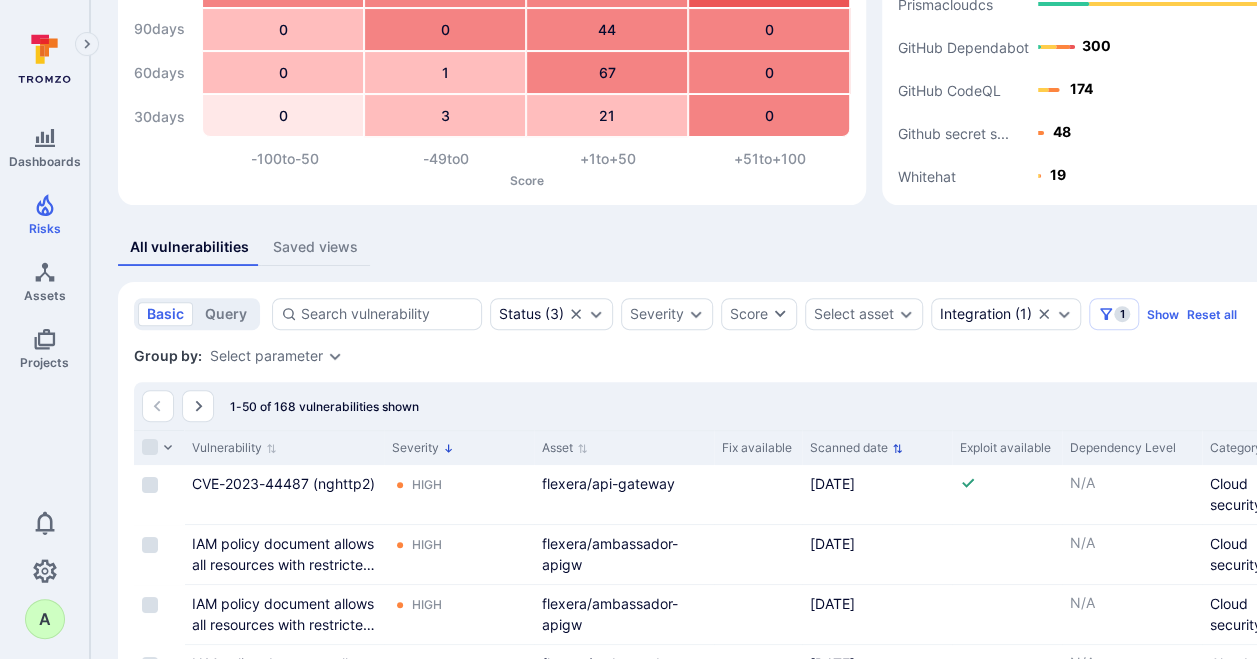 scroll, scrollTop: 178, scrollLeft: 0, axis: vertical 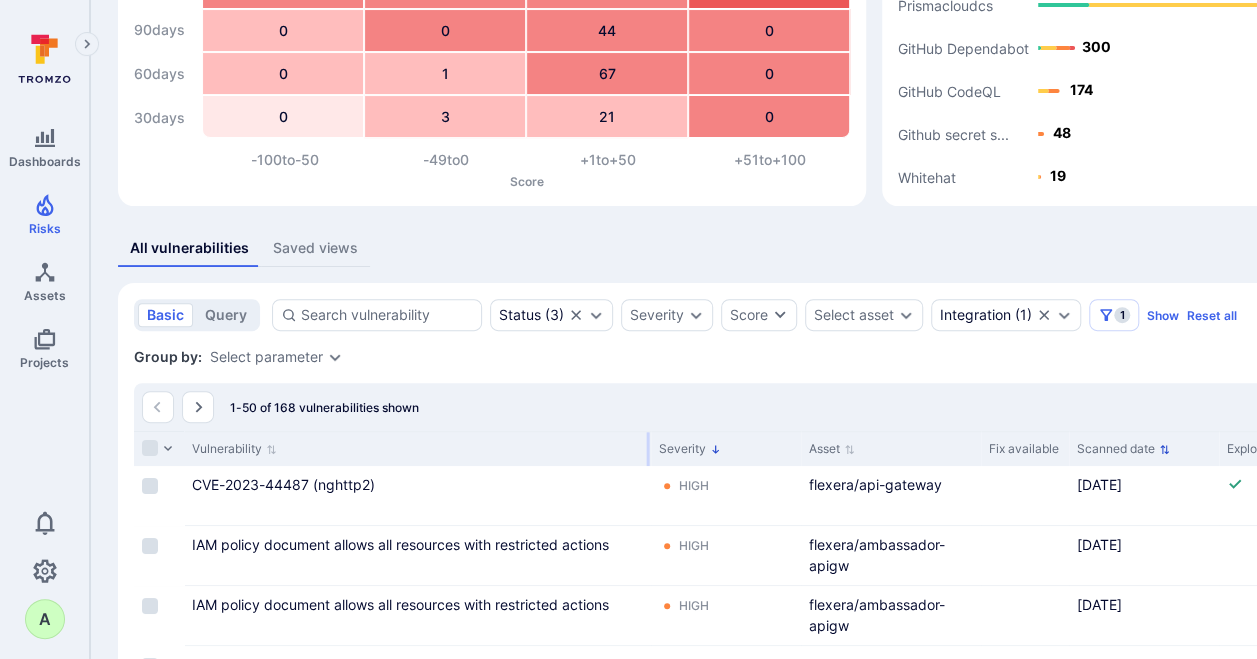 drag, startPoint x: 381, startPoint y: 443, endPoint x: 648, endPoint y: 447, distance: 267.02997 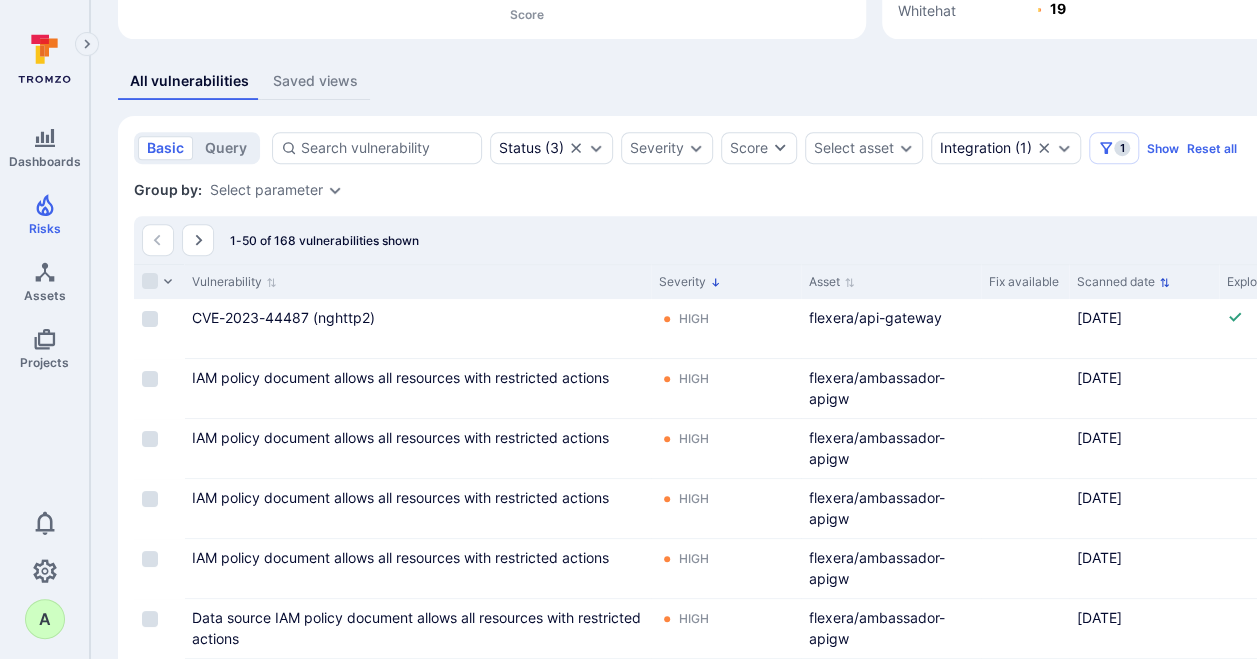 scroll, scrollTop: 0, scrollLeft: 0, axis: both 